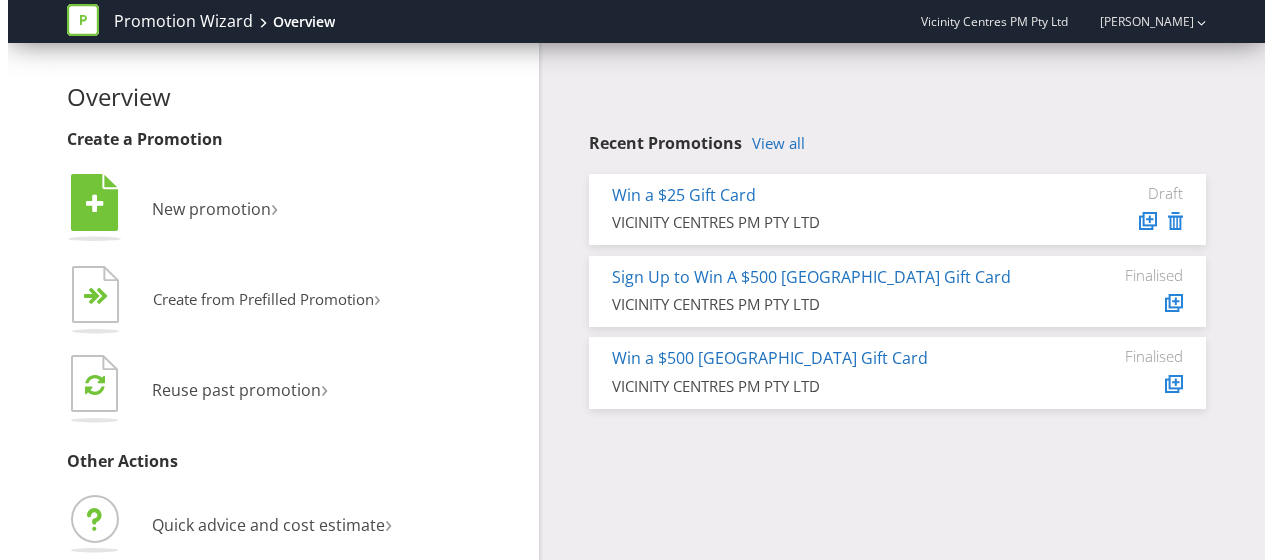 scroll, scrollTop: 0, scrollLeft: 0, axis: both 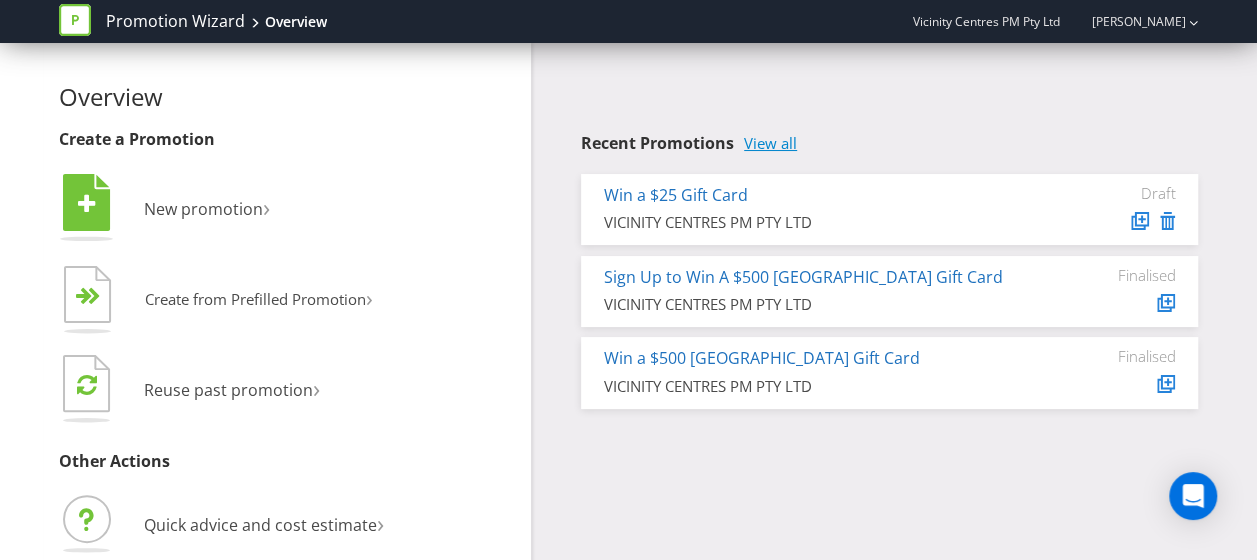 click on "View all" at bounding box center (770, 143) 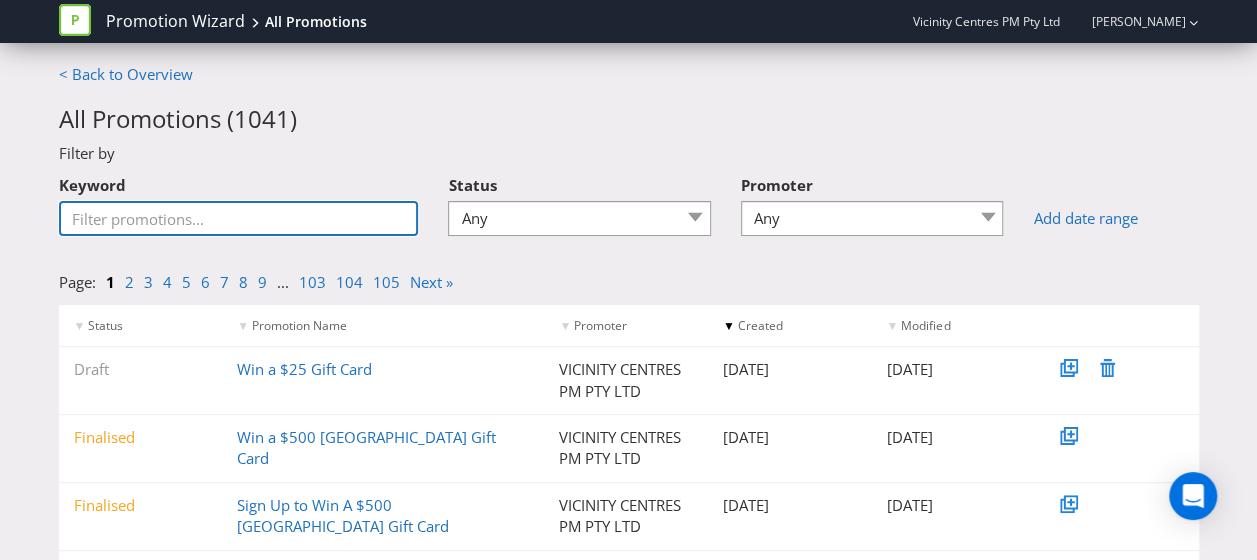 click on "Keyword" at bounding box center [239, 218] 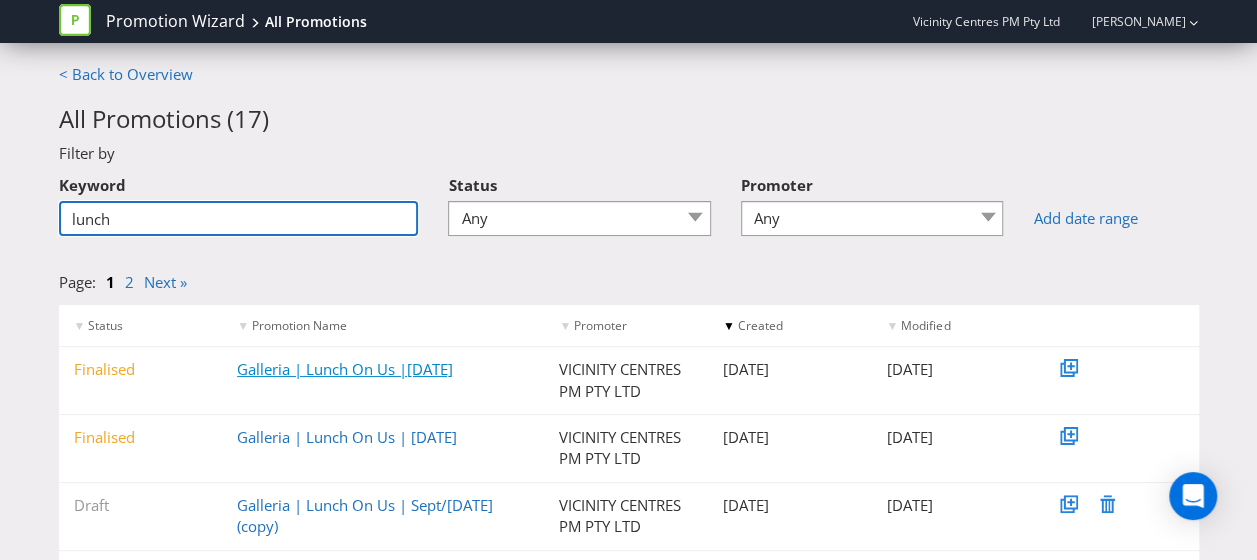 type on "lunch" 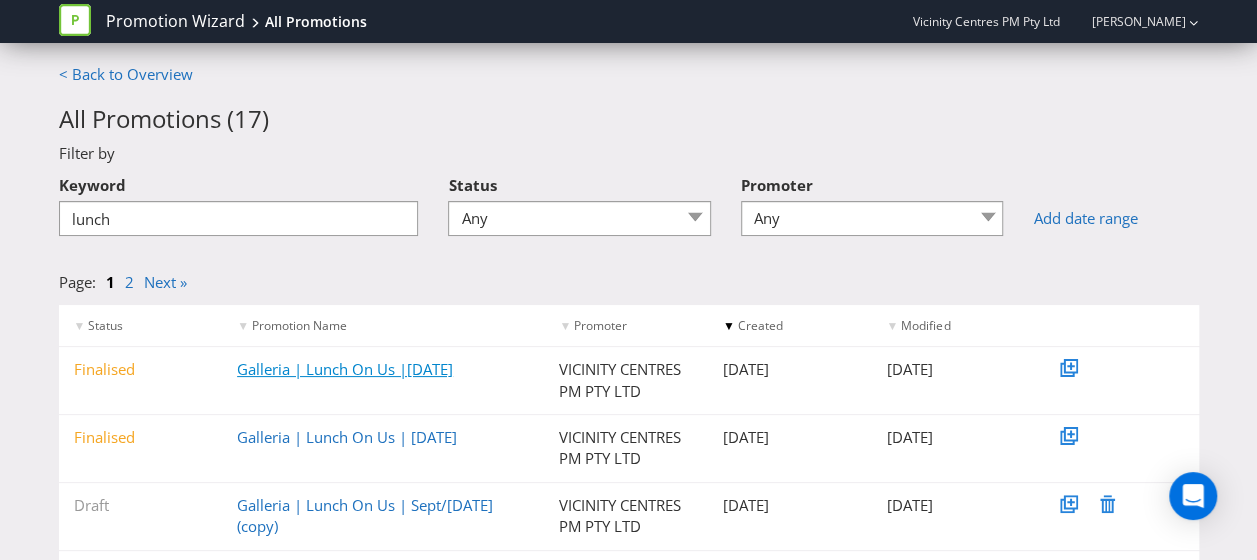 click on "Galleria | Lunch On Us |[DATE]" at bounding box center [345, 369] 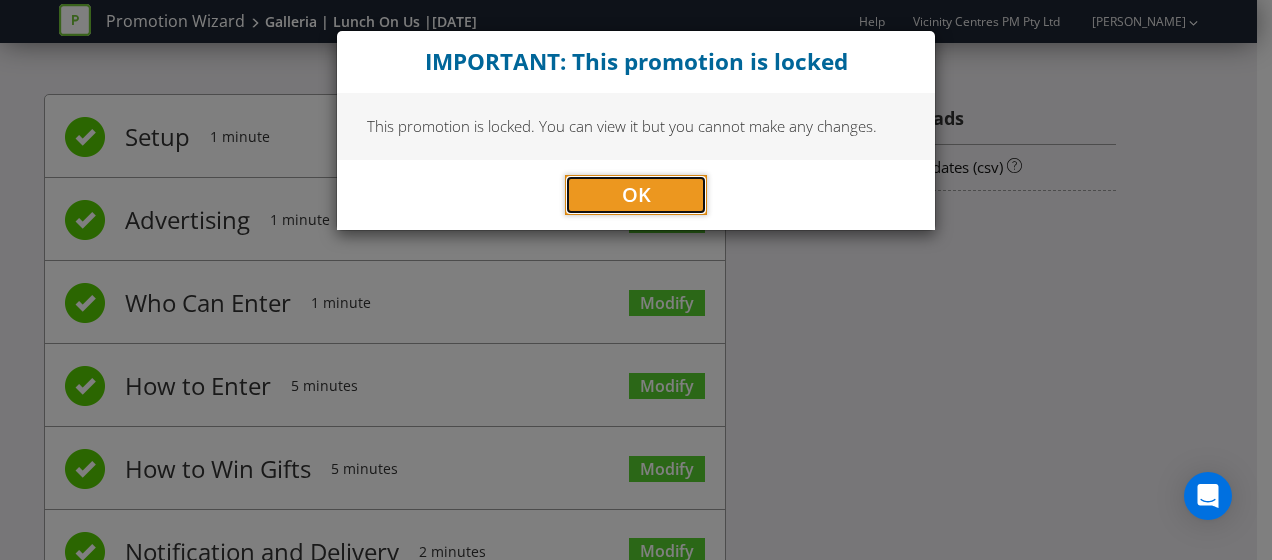 click on "OK" at bounding box center (636, 195) 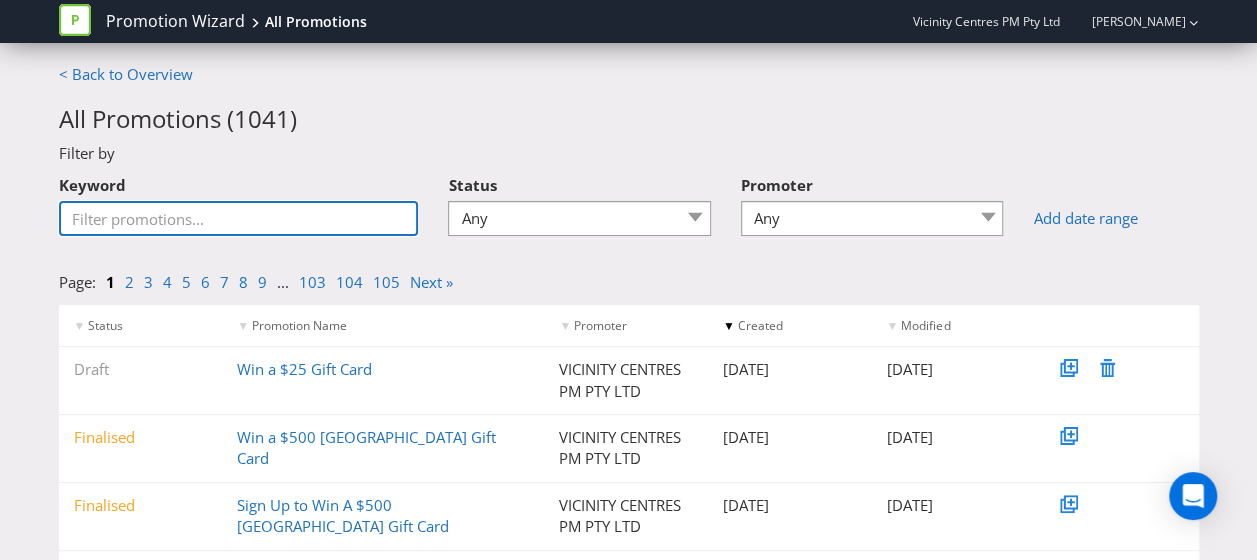 click on "Keyword" at bounding box center (239, 218) 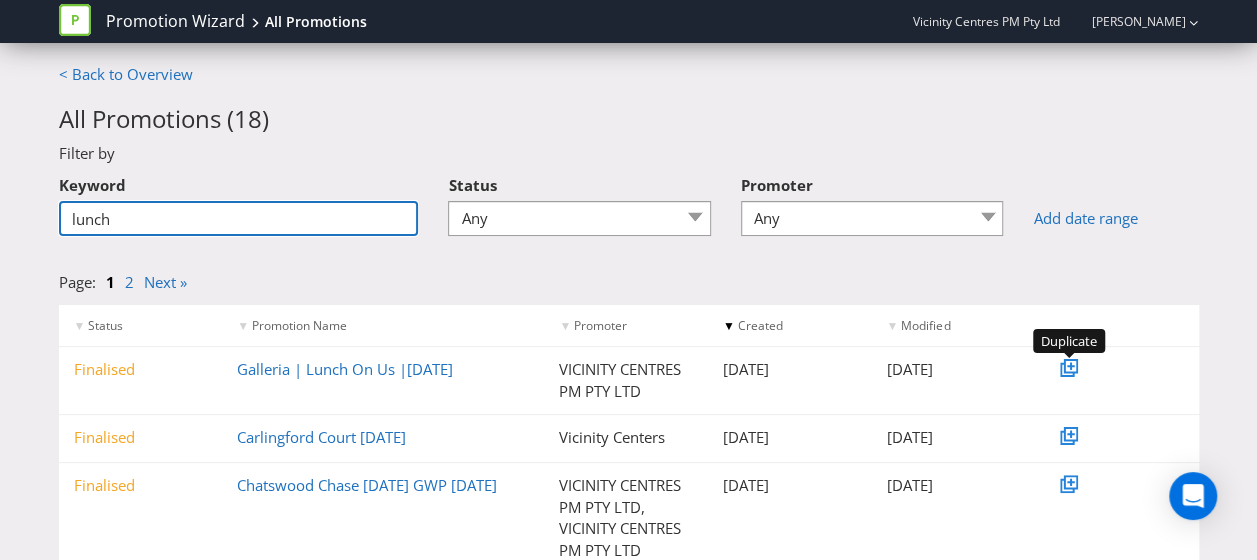type on "lunch" 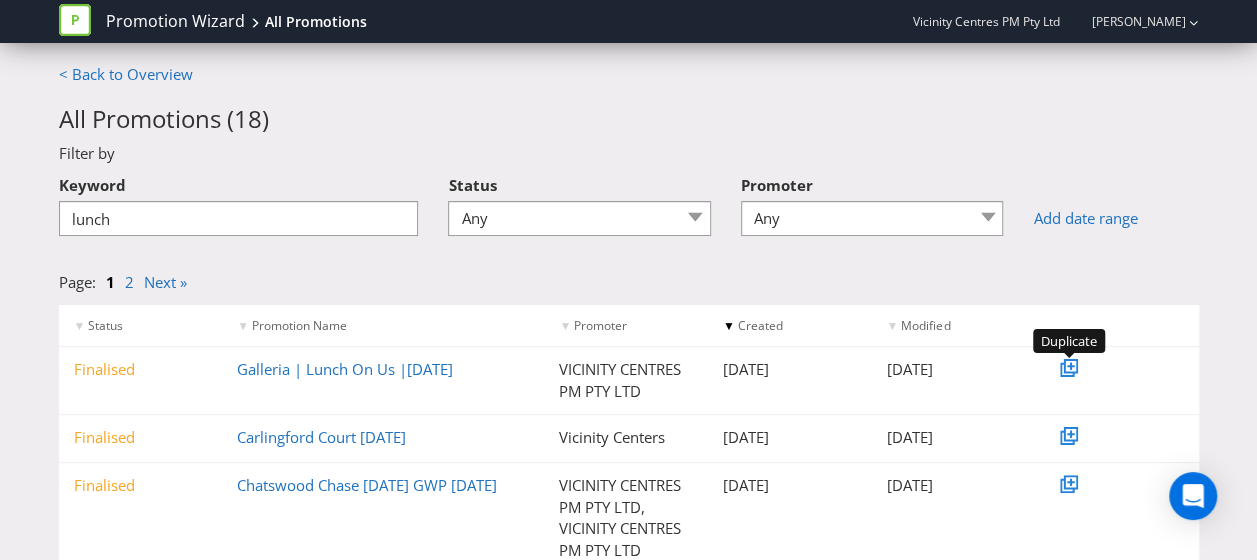 click at bounding box center (1070, 369) 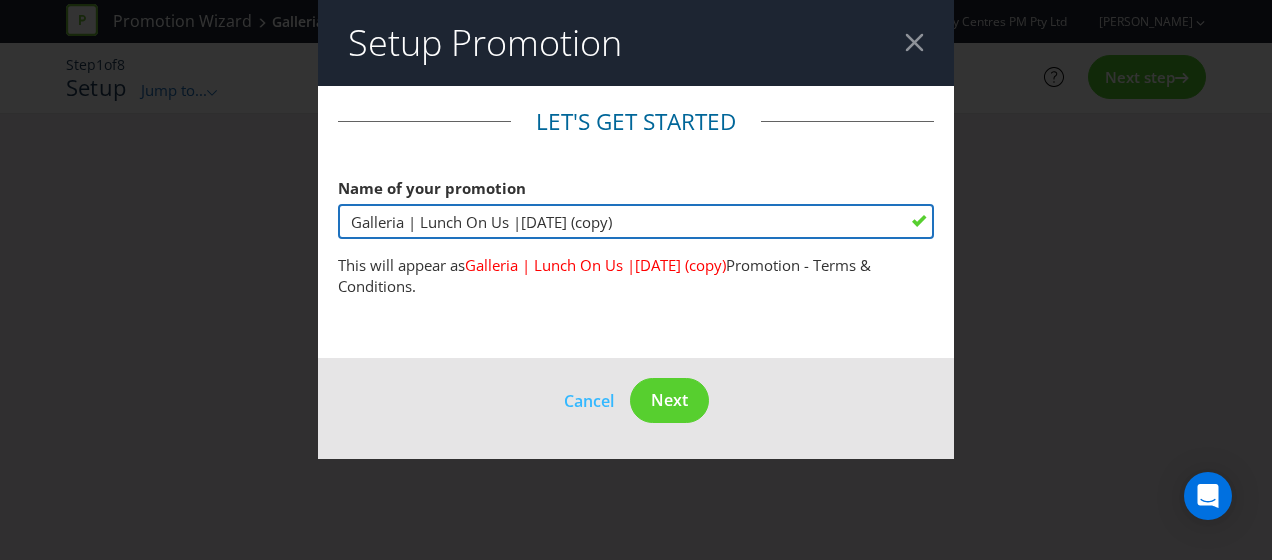 click on "Galleria | Lunch On Us |[DATE] (copy)" at bounding box center [636, 221] 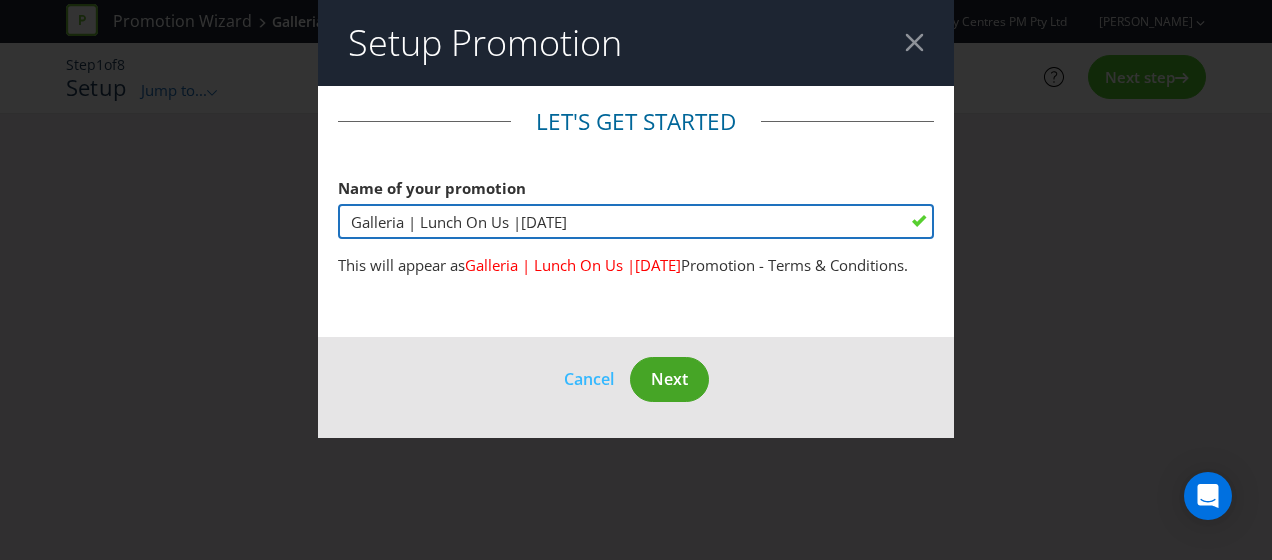 type on "Galleria | Lunch On Us |[DATE]" 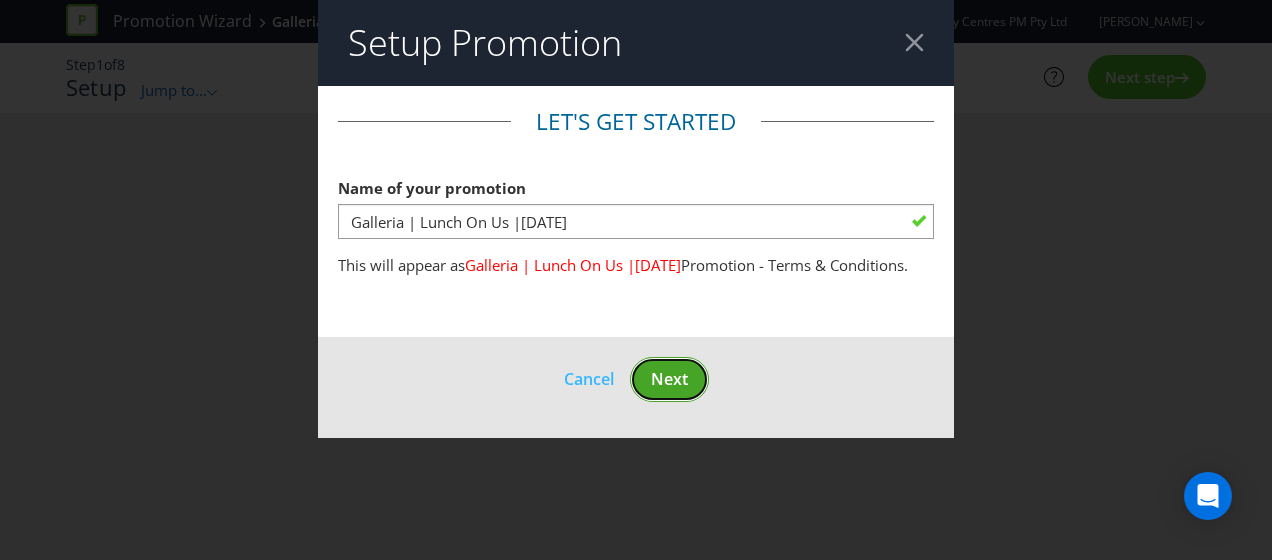click on "Next" at bounding box center [669, 379] 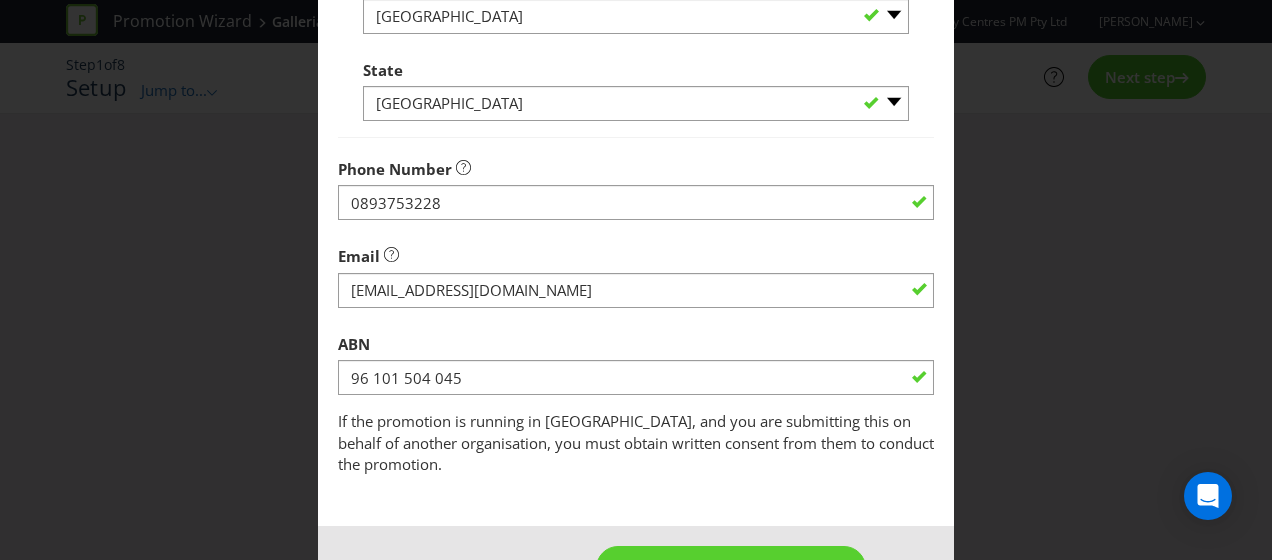 scroll, scrollTop: 744, scrollLeft: 0, axis: vertical 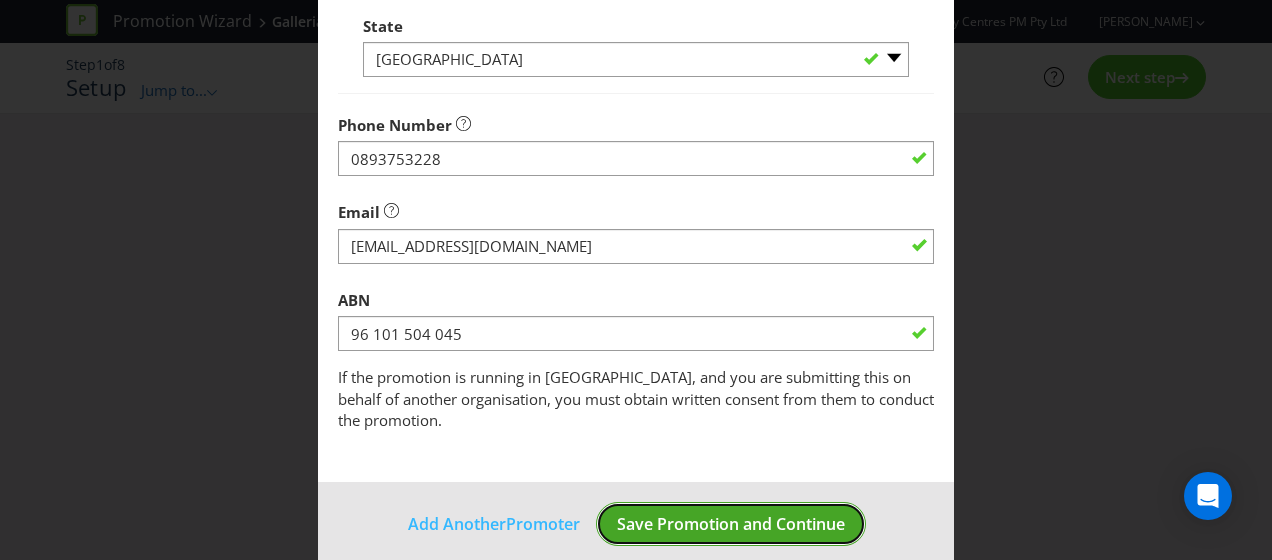 click on "Save Promotion and Continue" at bounding box center [731, 524] 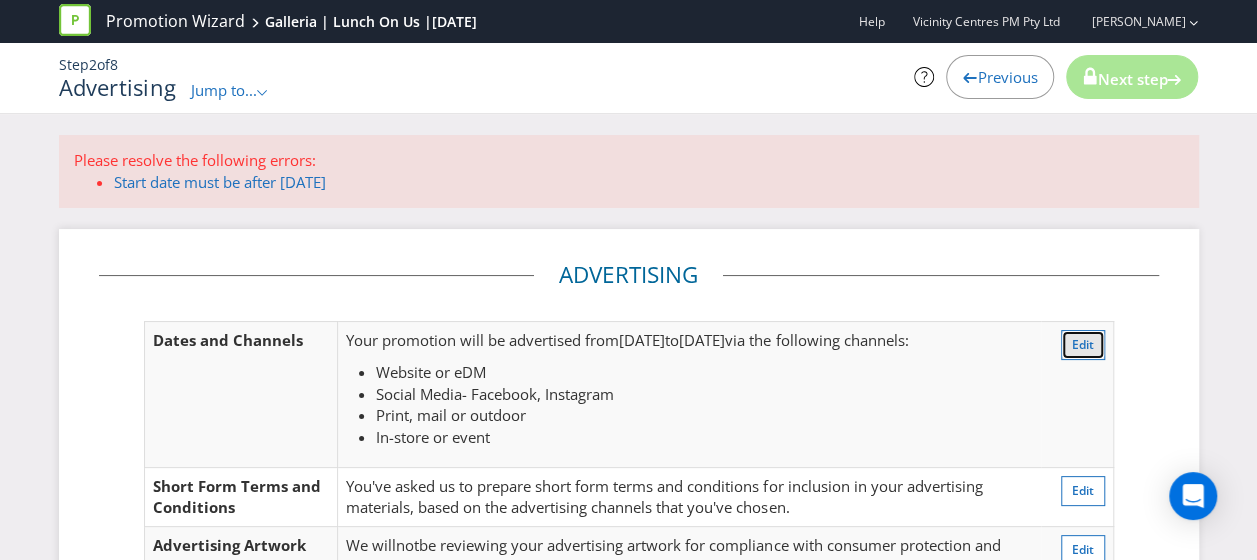 click on "Edit" at bounding box center (1083, 345) 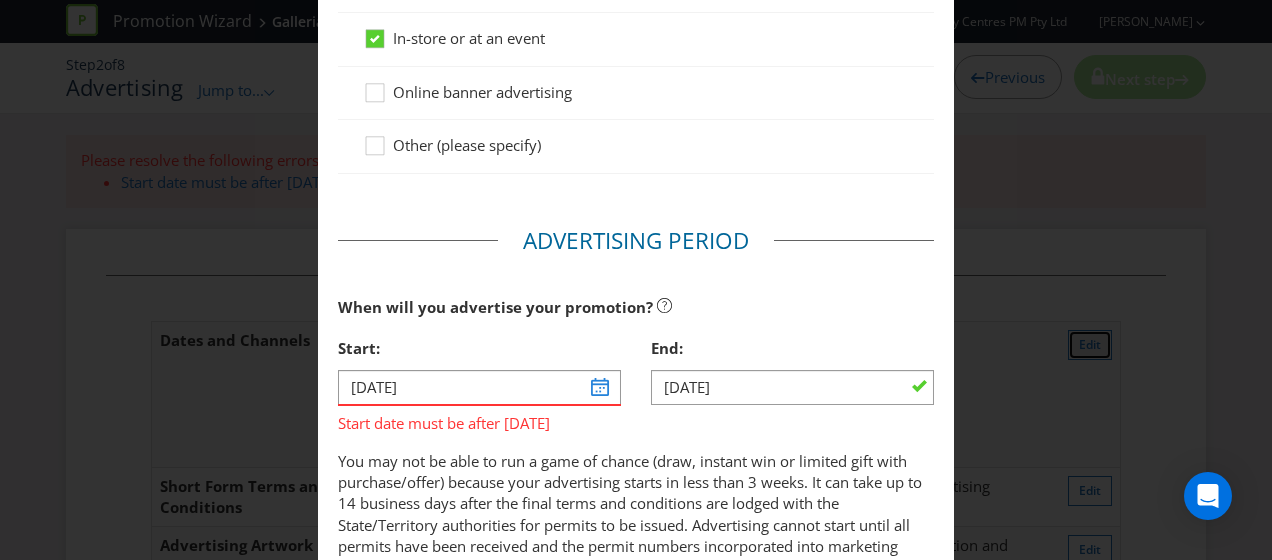 scroll, scrollTop: 705, scrollLeft: 0, axis: vertical 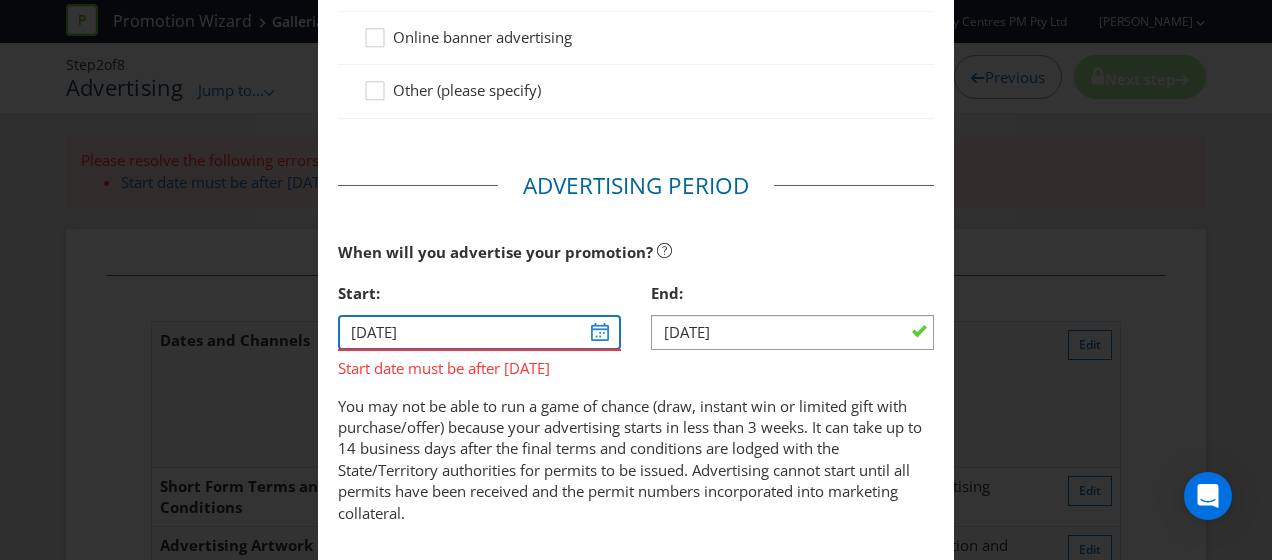 click on "[DATE]" at bounding box center [479, 332] 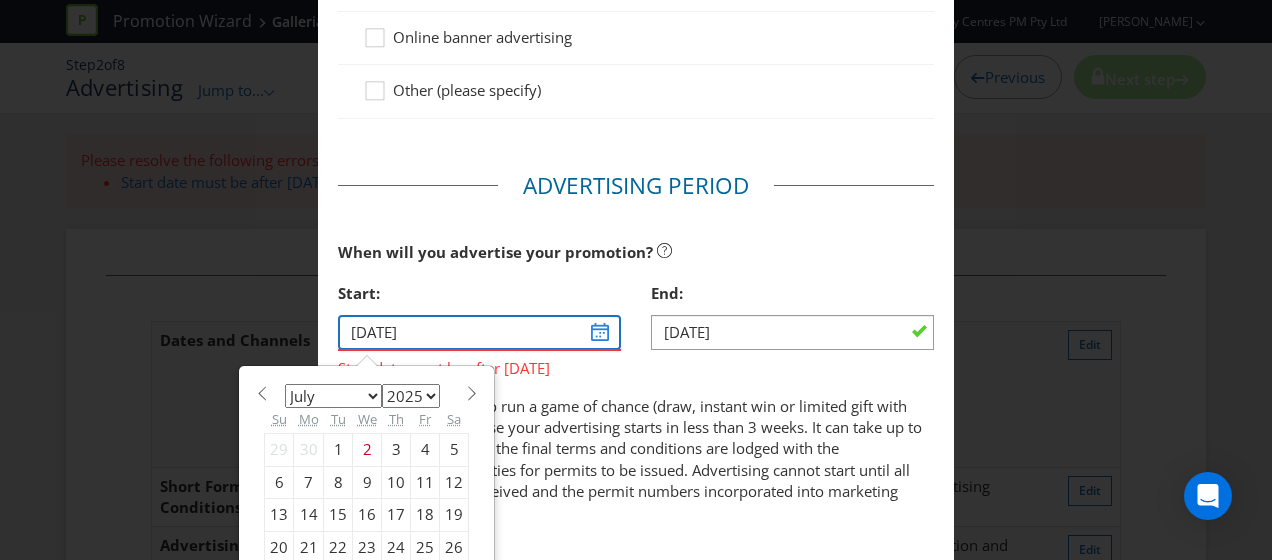 scroll, scrollTop: 805, scrollLeft: 0, axis: vertical 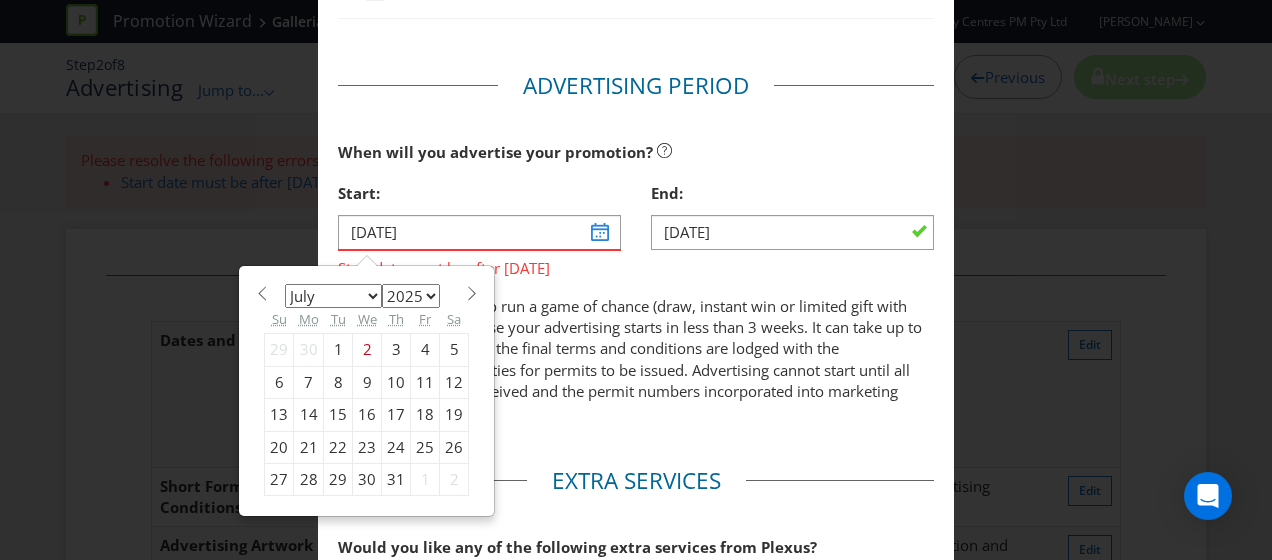 click on "6" at bounding box center (279, 382) 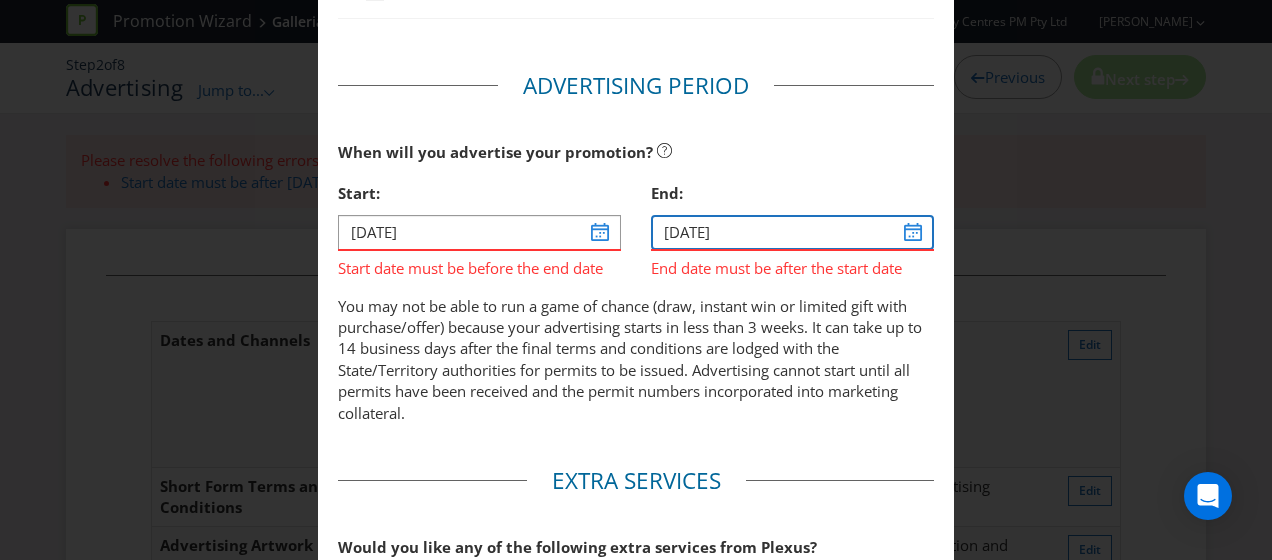 click on "[DATE]" at bounding box center [792, 232] 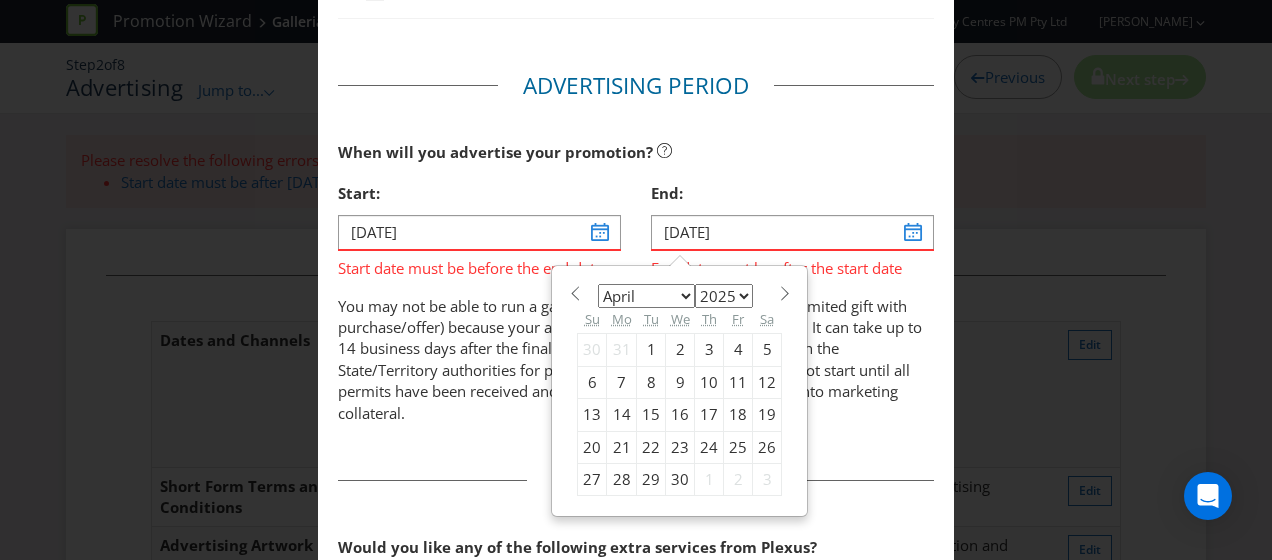 click on "19" at bounding box center [767, 415] 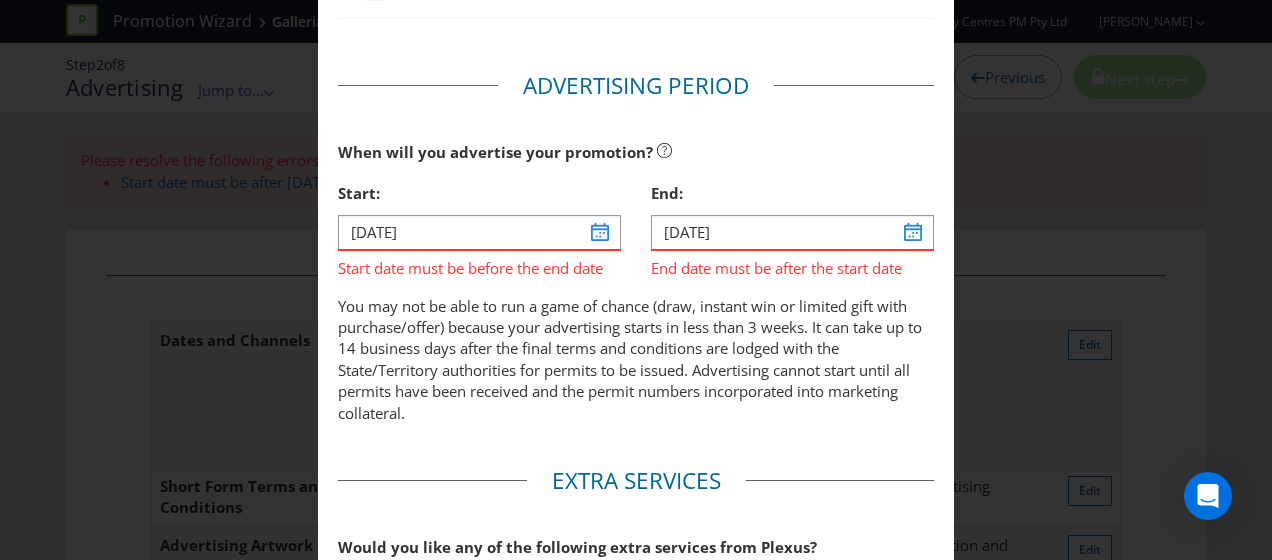 click on "You may not be able to run a game of chance (draw, instant win or limited gift with purchase/offer) because your advertising starts in less than 3 weeks. It can take up to 14 business days after the final terms and conditions are lodged with the State/Territory authorities for permits to be issued. Advertising cannot start until all permits have been received and the permit numbers incorporated into marketing collateral." at bounding box center (636, 360) 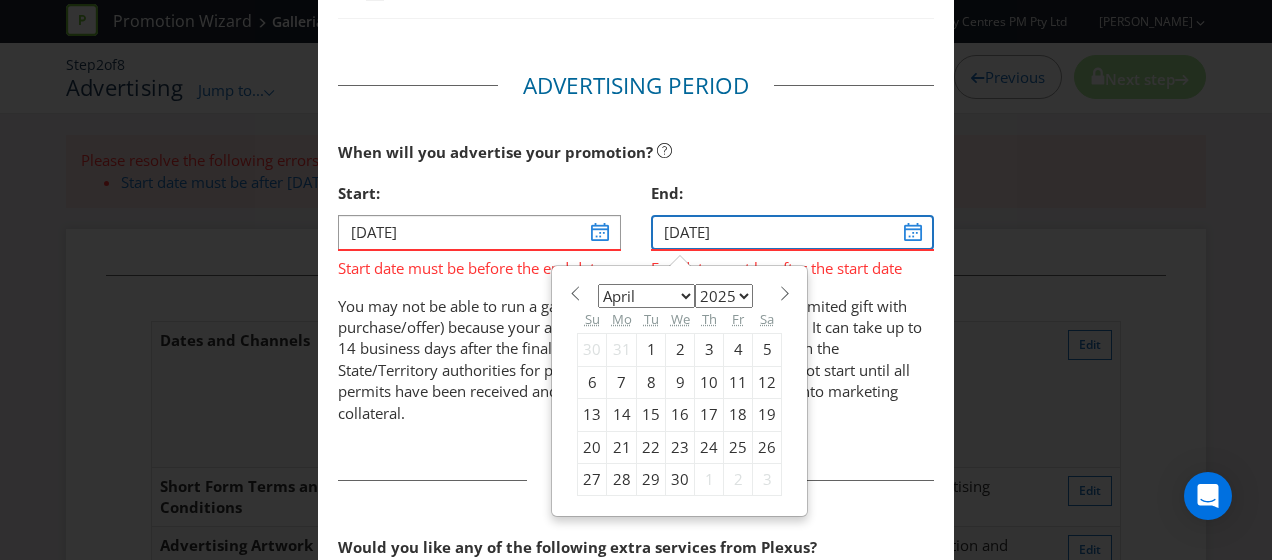 drag, startPoint x: 902, startPoint y: 236, endPoint x: 858, endPoint y: 284, distance: 65.11528 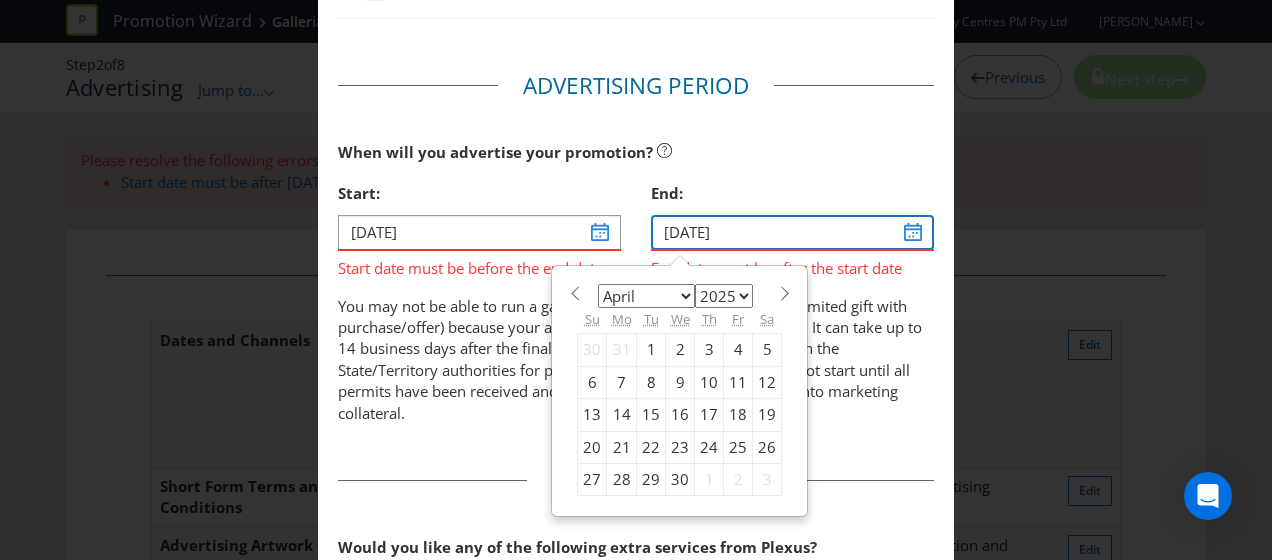 click on "[DATE]" at bounding box center (792, 232) 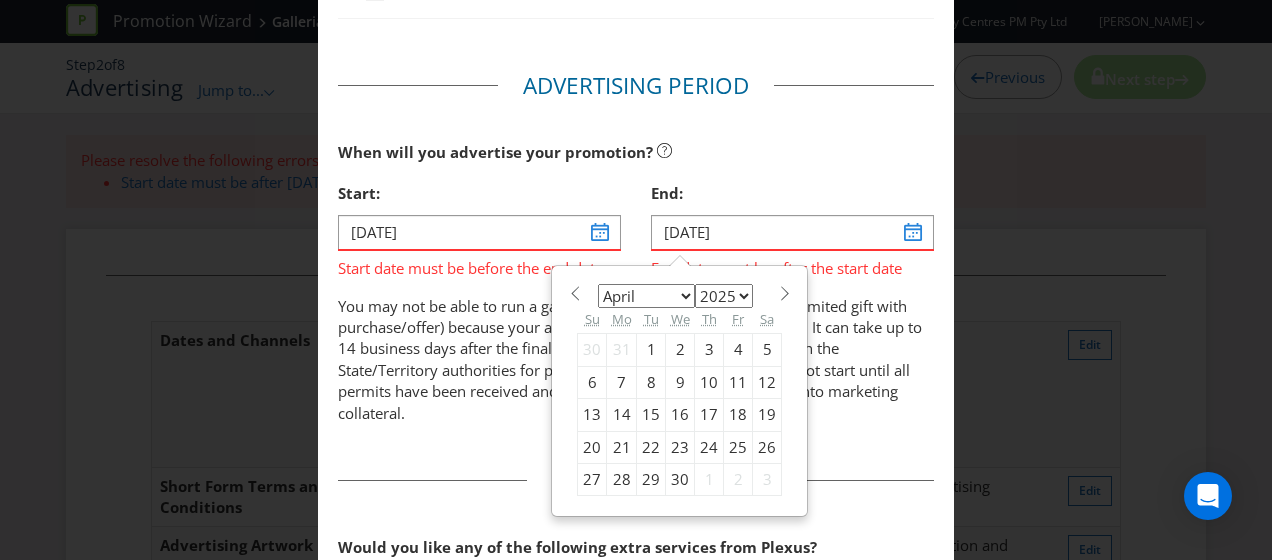 click on "20" at bounding box center (592, 447) 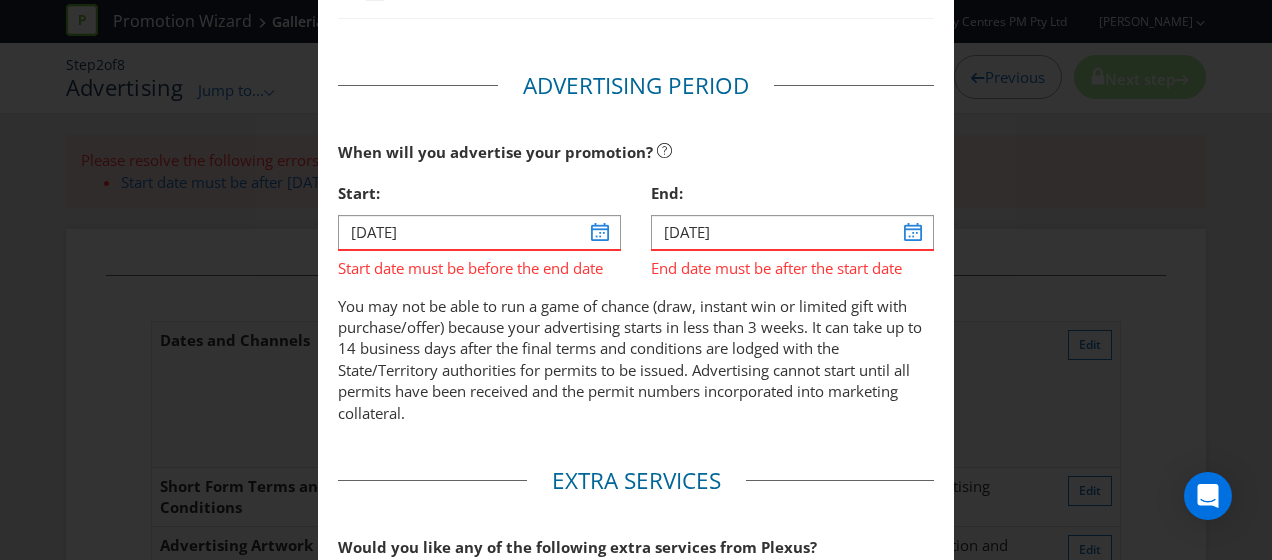 click on "You may not be able to run a game of chance (draw, instant win or limited gift with purchase/offer) because your advertising starts in less than 3 weeks. It can take up to 14 business days after the final terms and conditions are lodged with the State/Territory authorities for permits to be issued. Advertising cannot start until all permits have been received and the permit numbers incorporated into marketing collateral." at bounding box center [636, 360] 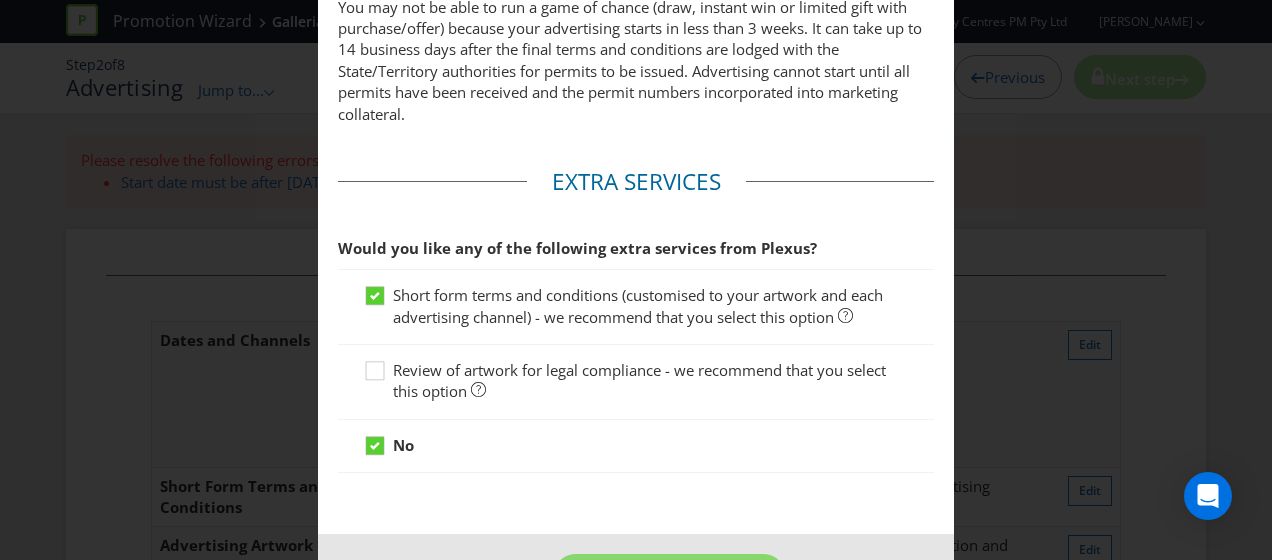 scroll, scrollTop: 1105, scrollLeft: 0, axis: vertical 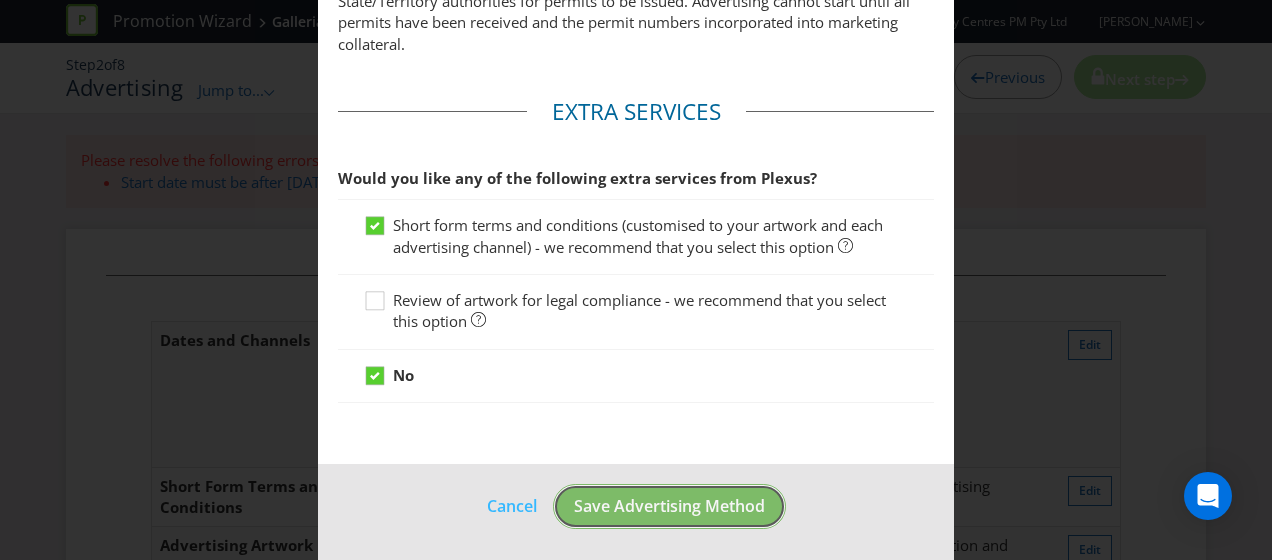 click on "Save Advertising Method" at bounding box center [669, 506] 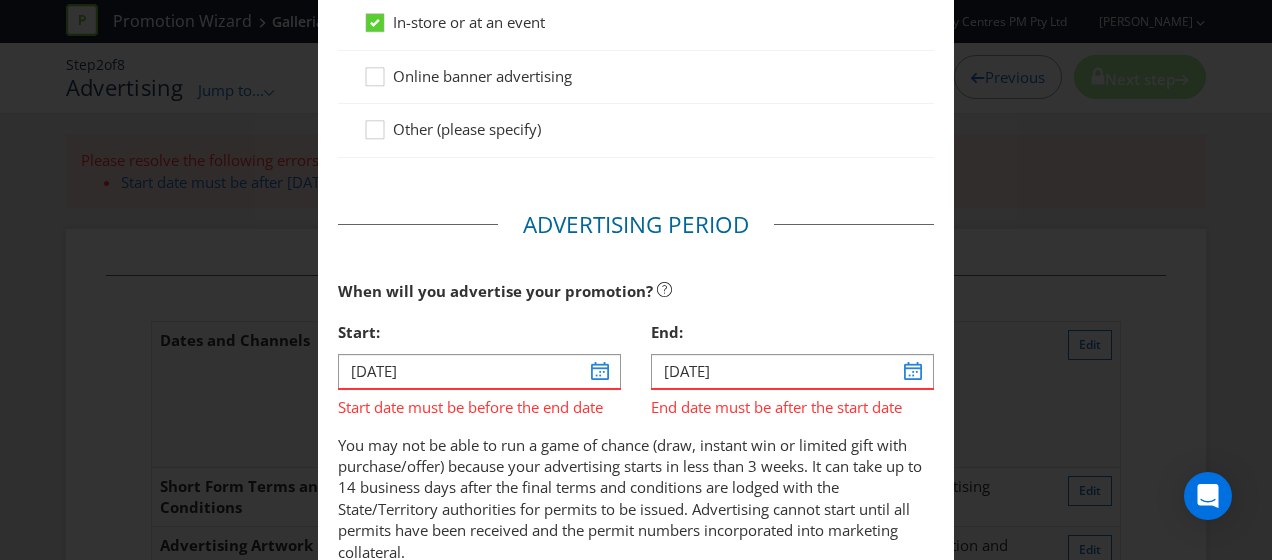 scroll, scrollTop: 685, scrollLeft: 0, axis: vertical 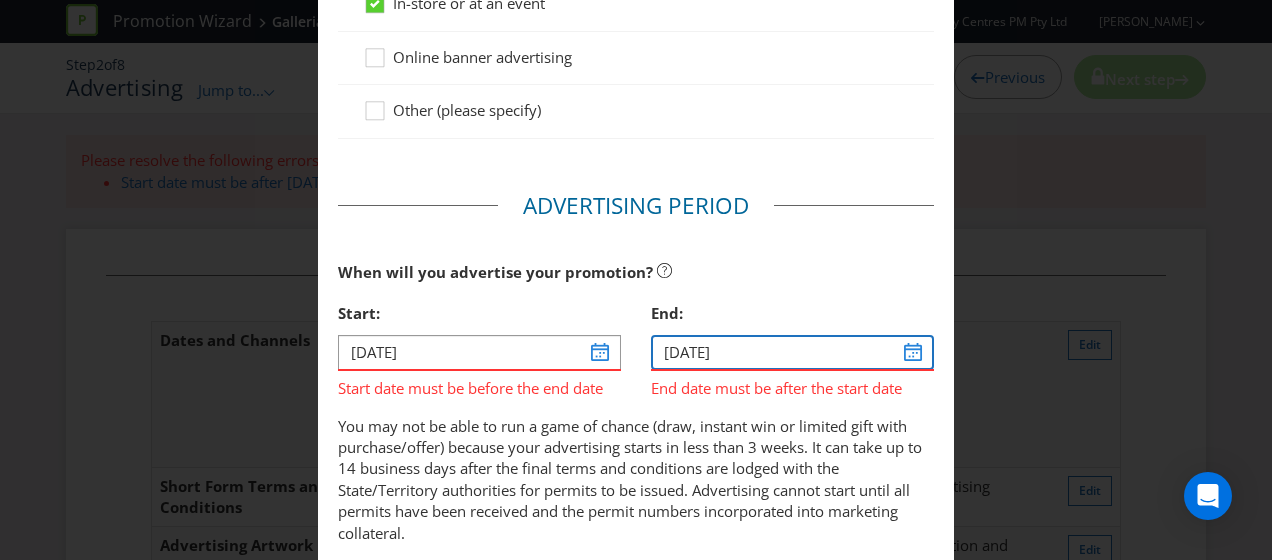 click on "[DATE]" at bounding box center (792, 352) 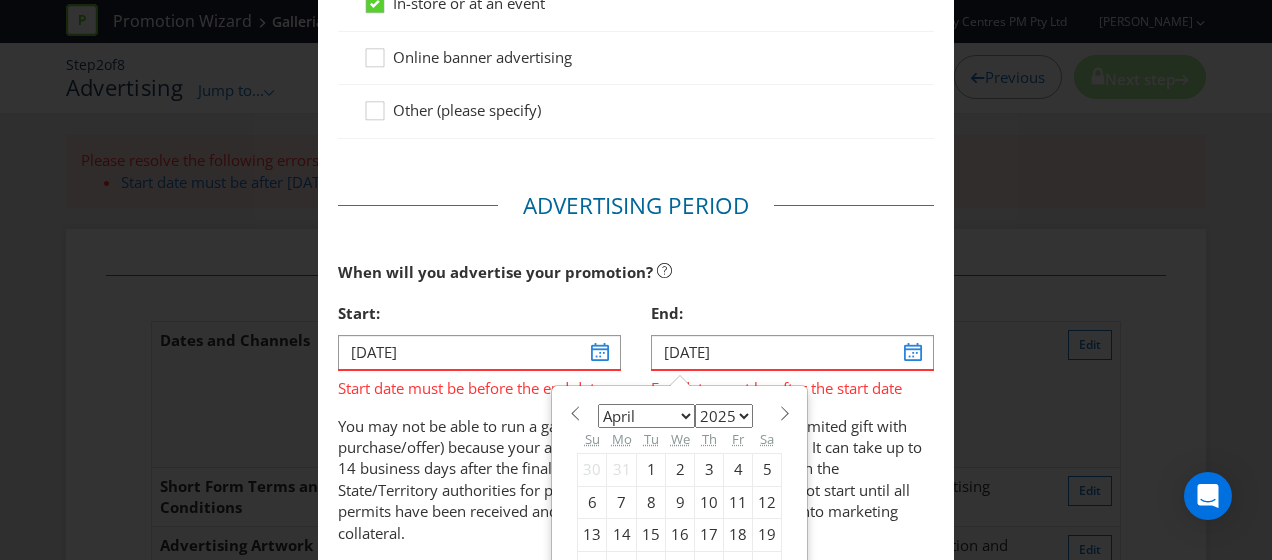 click at bounding box center (784, 413) 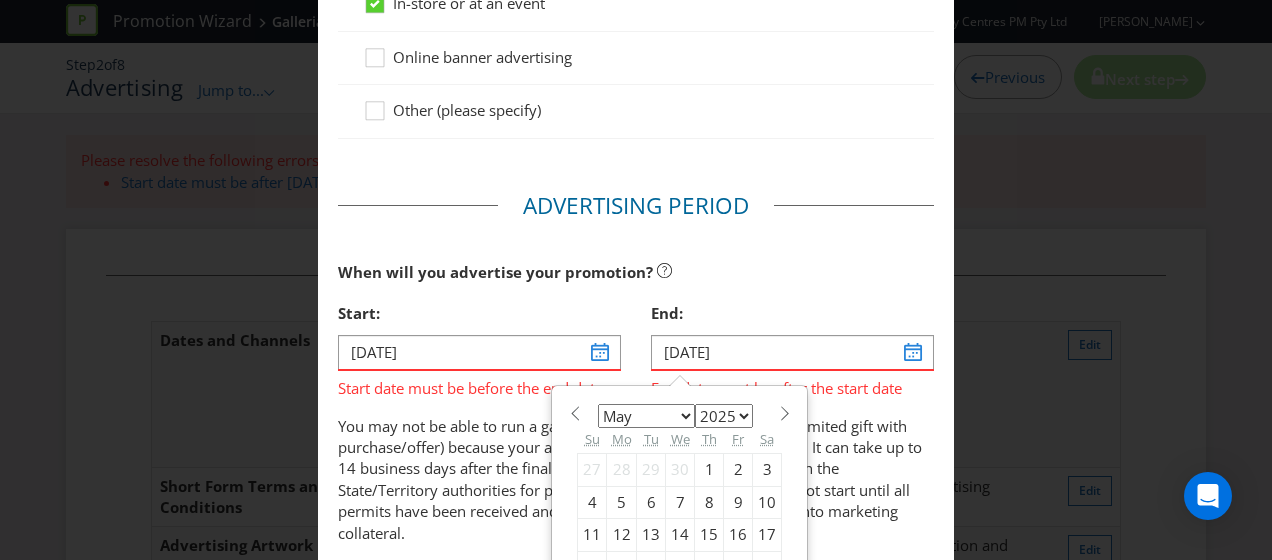 click at bounding box center (784, 413) 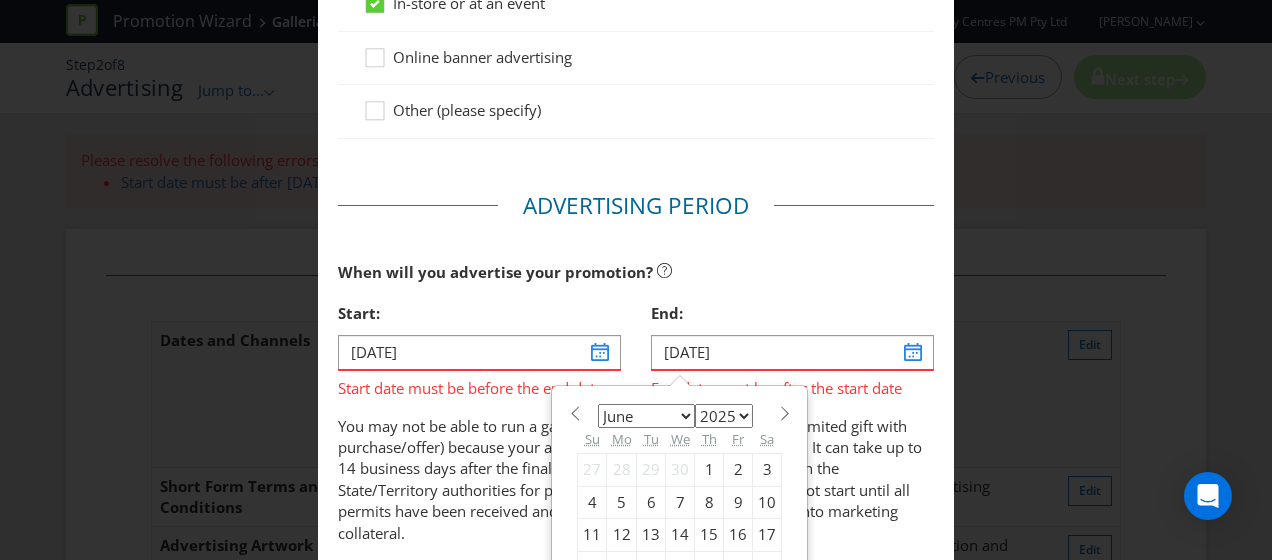 click at bounding box center [784, 413] 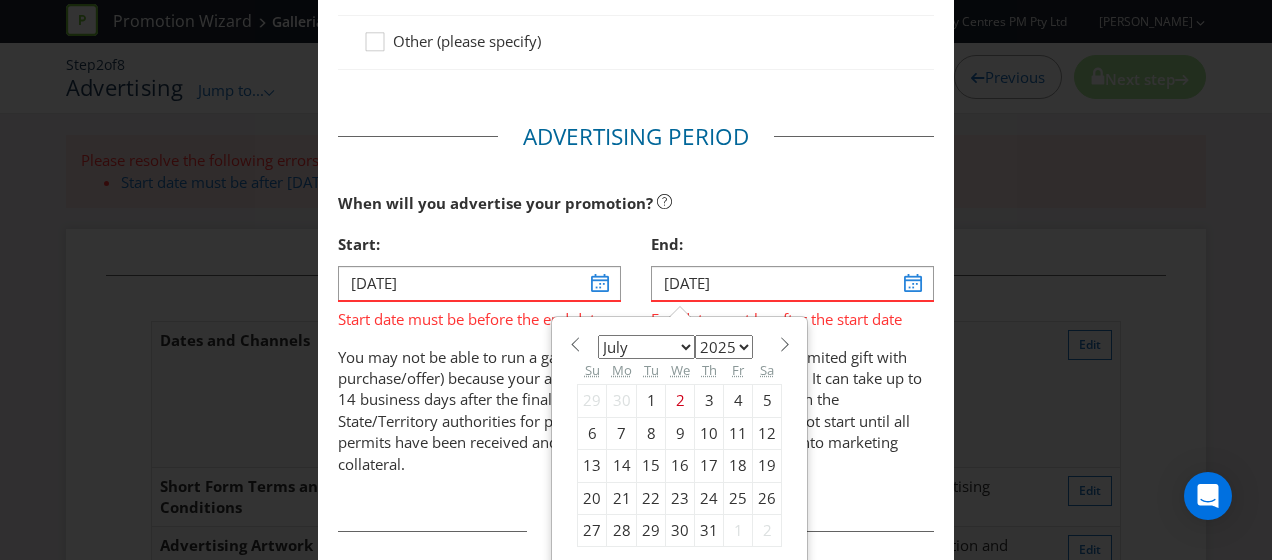 scroll, scrollTop: 785, scrollLeft: 0, axis: vertical 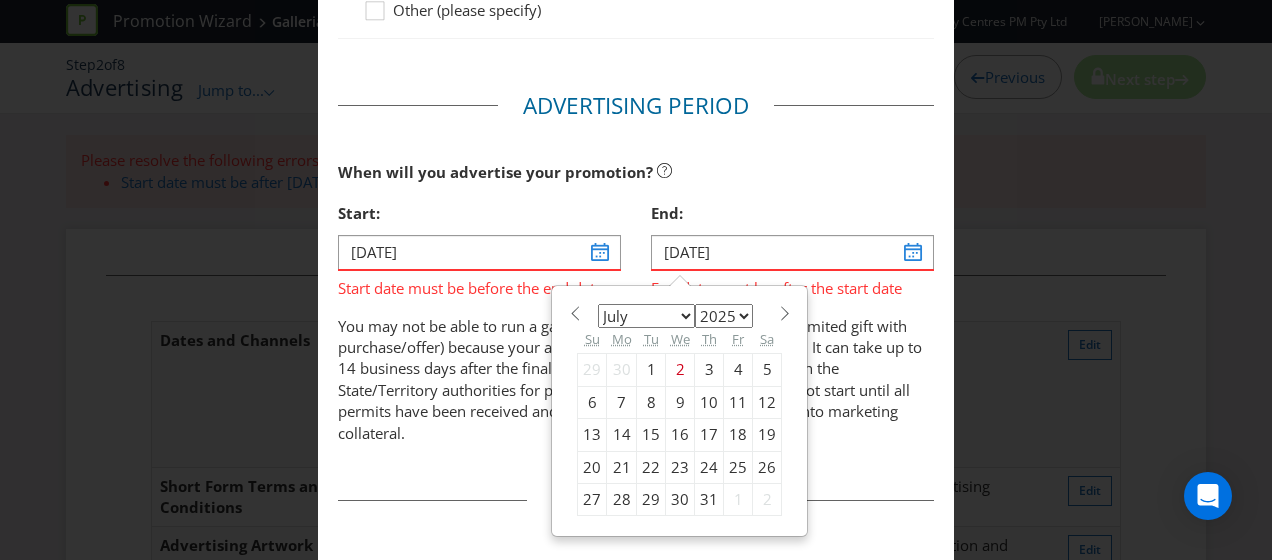 click on "20" at bounding box center [592, 467] 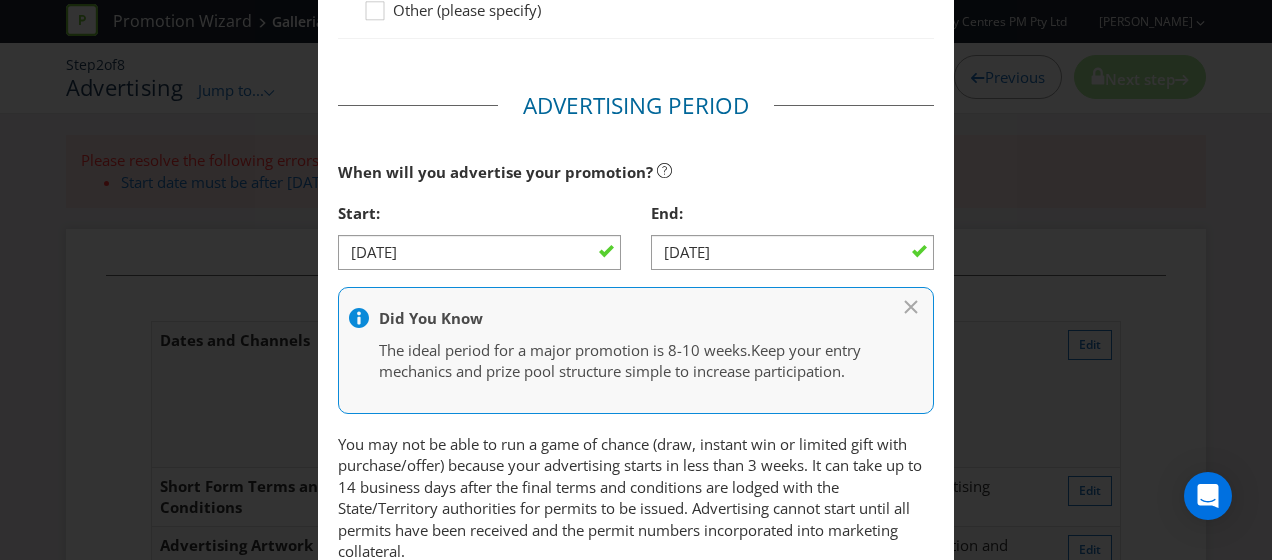 click on "Did You Know The ideal period for a major promotion is 8-10 weeks.  Keep your entry mechanics and prize pool structure simple to increase participation." at bounding box center (636, 350) 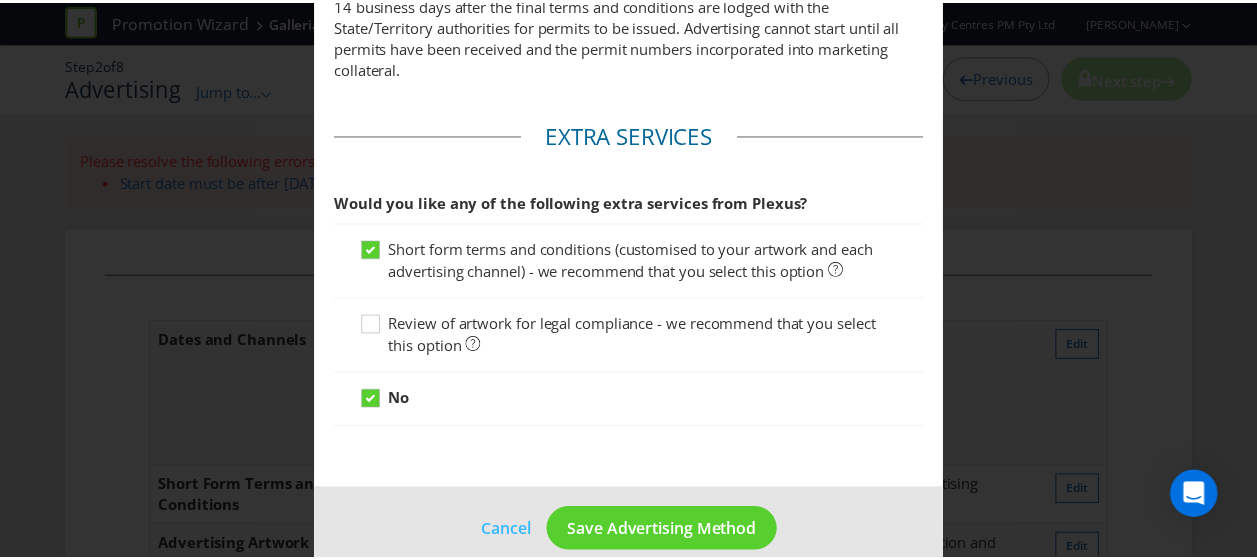 scroll, scrollTop: 1285, scrollLeft: 0, axis: vertical 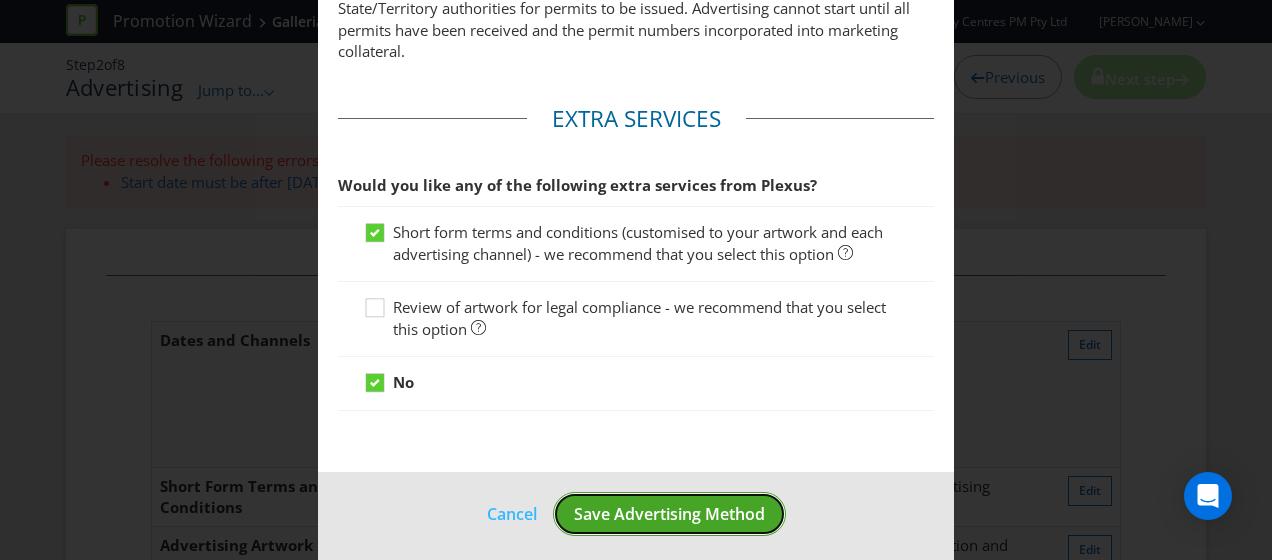 click on "Save Advertising Method" at bounding box center [669, 514] 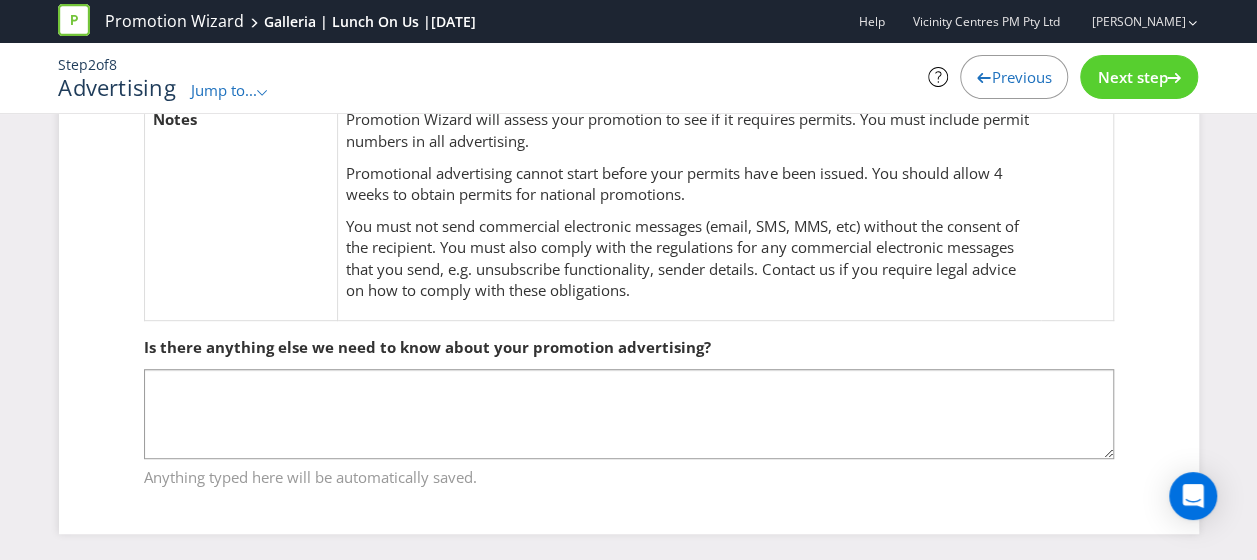 scroll, scrollTop: 0, scrollLeft: 0, axis: both 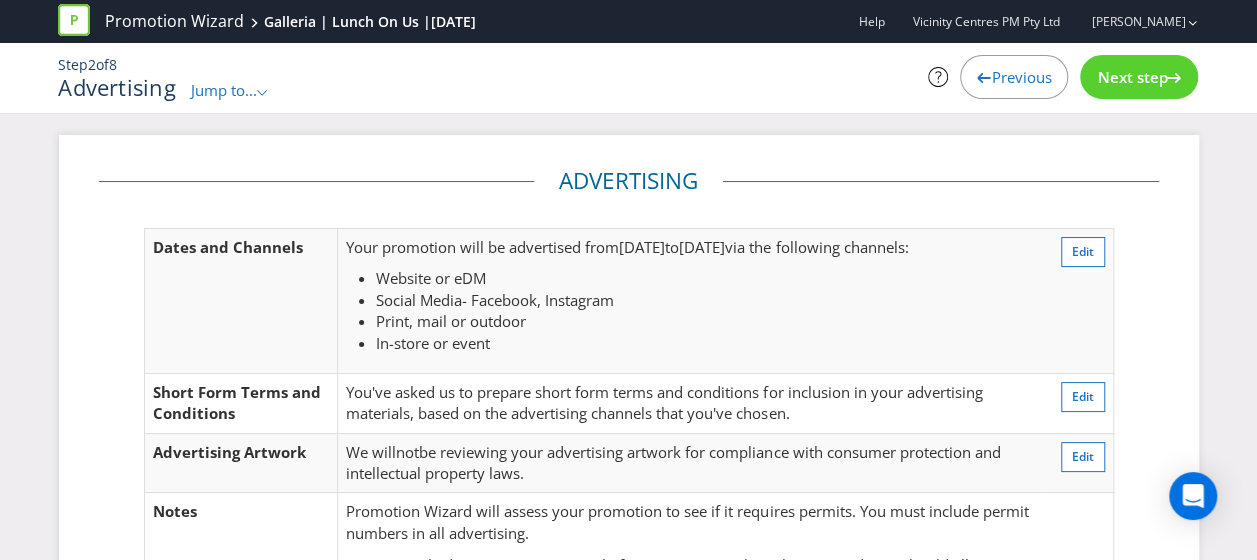click on "Next step" at bounding box center [1132, 77] 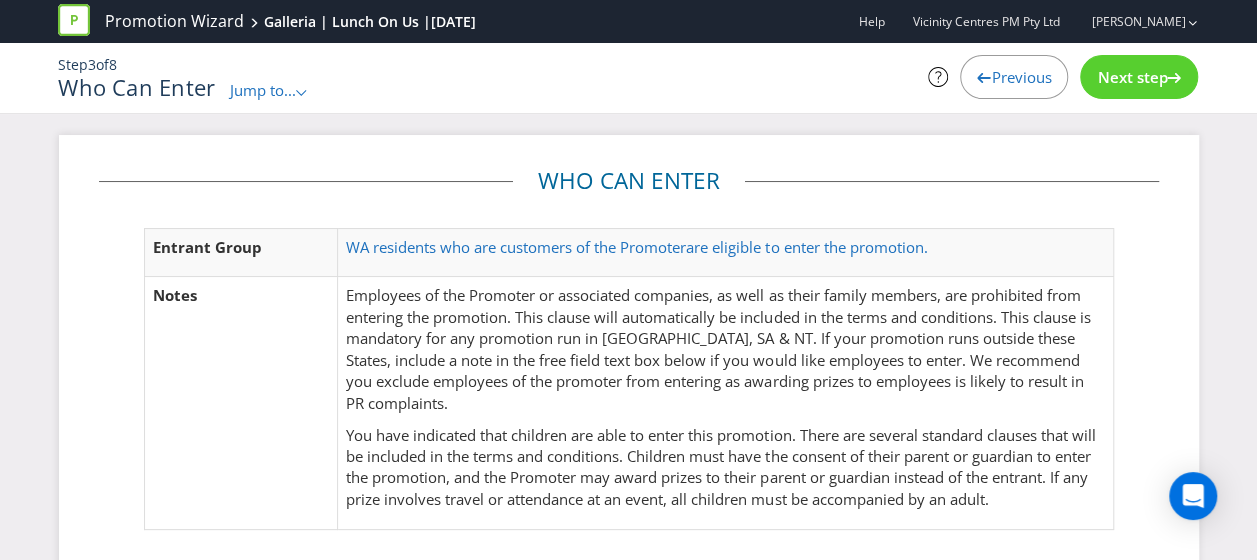 click on "Next step" at bounding box center [1132, 77] 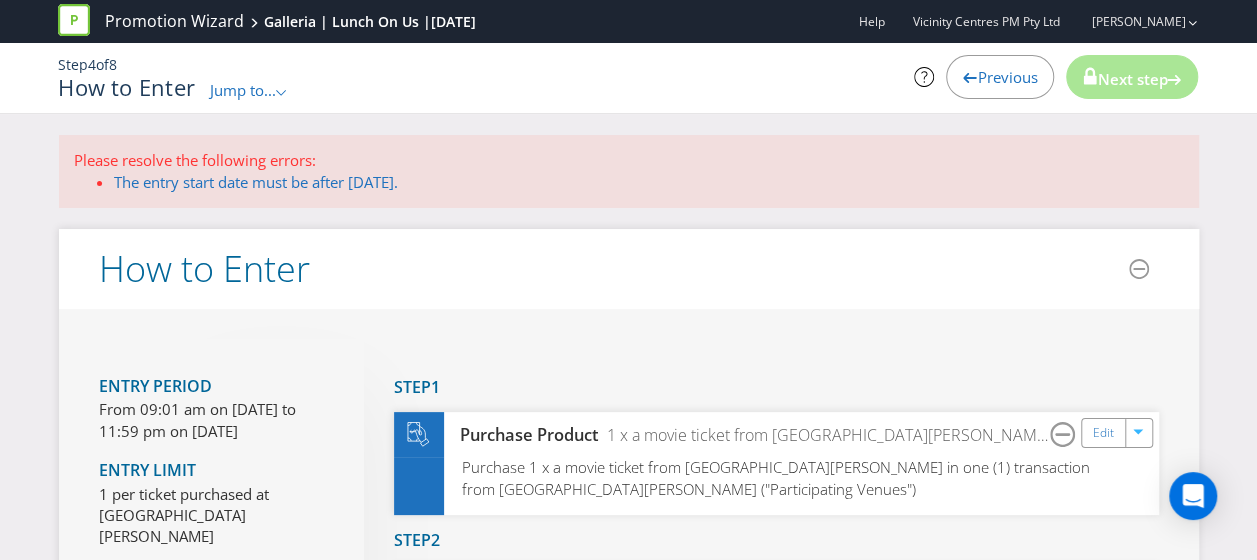 click on "From 09:01 am on [DATE] to 11:59 pm on [DATE]" at bounding box center [216, 420] 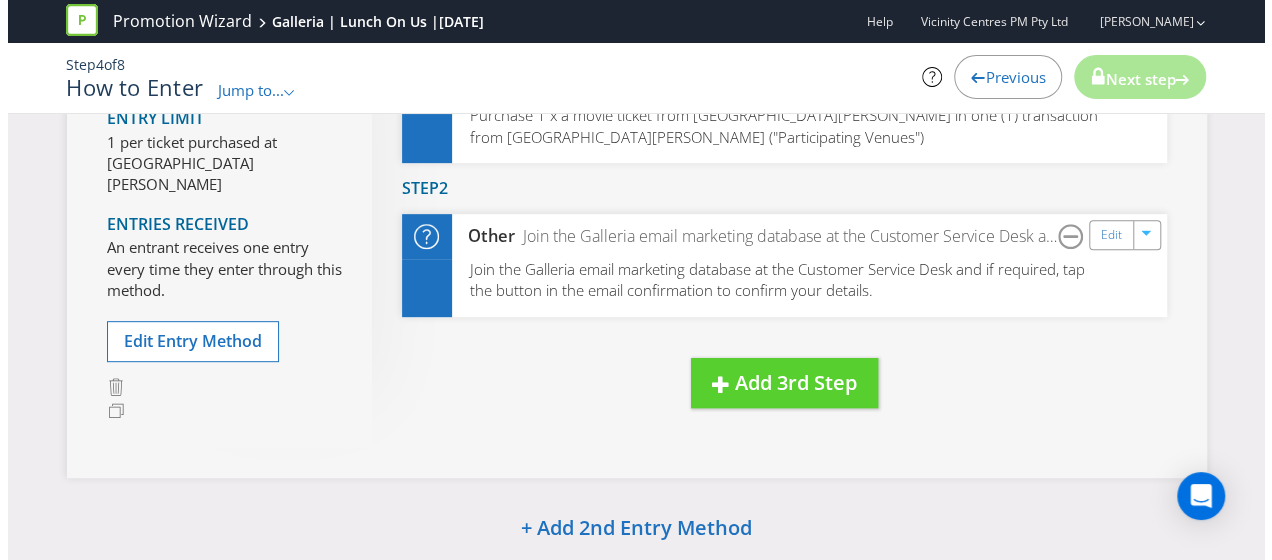 scroll, scrollTop: 400, scrollLeft: 0, axis: vertical 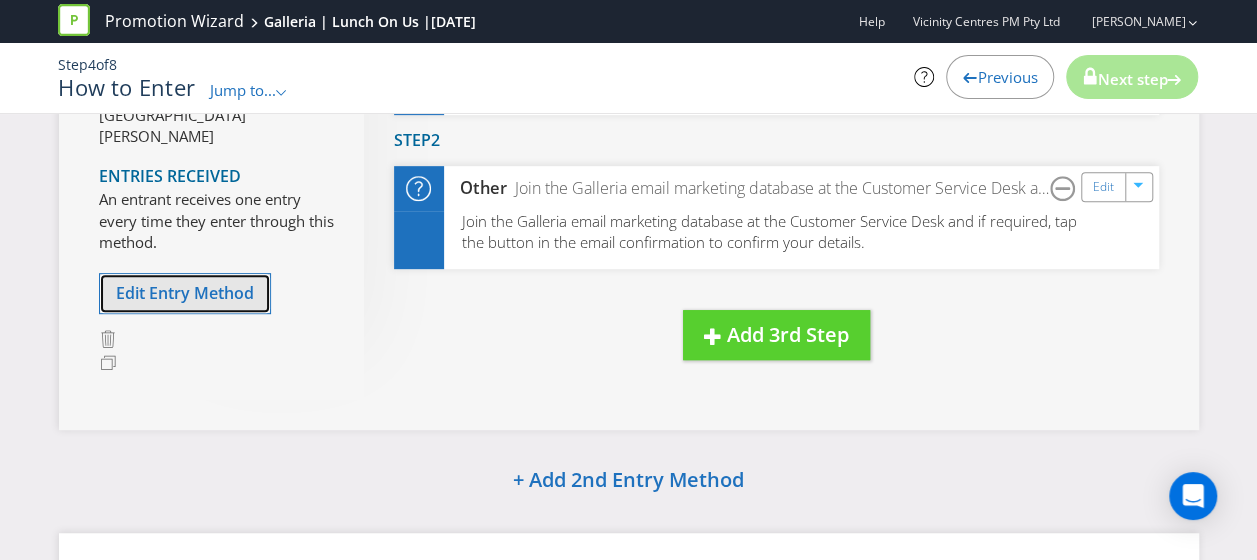 click on "Edit Entry Method" at bounding box center [185, 293] 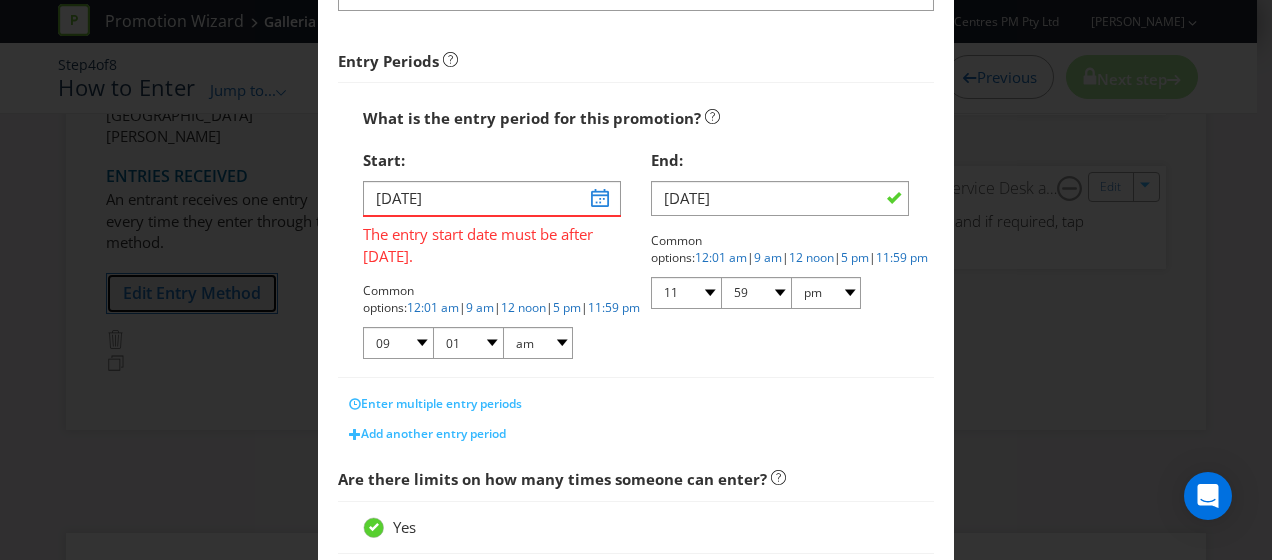 scroll, scrollTop: 284, scrollLeft: 0, axis: vertical 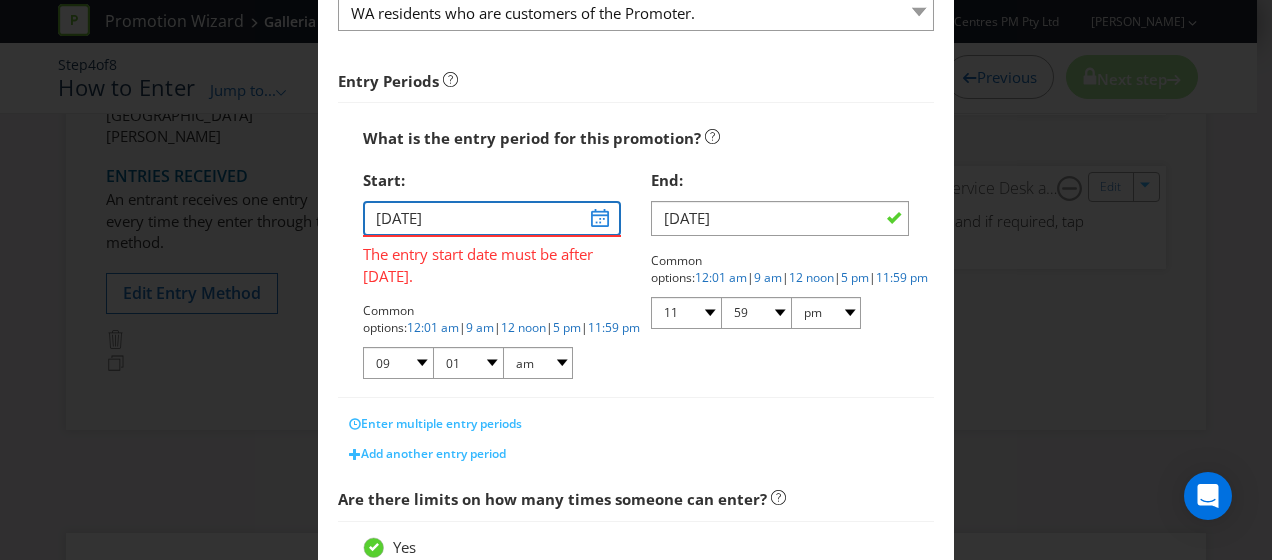 click on "[DATE]" at bounding box center (492, 218) 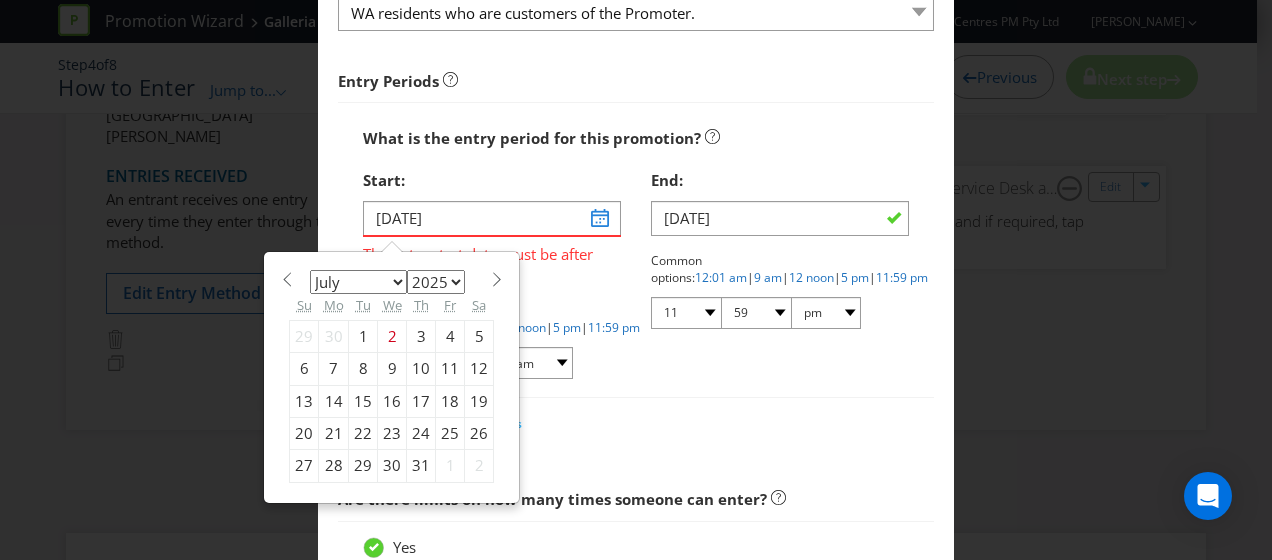 click on "7" at bounding box center [334, 369] 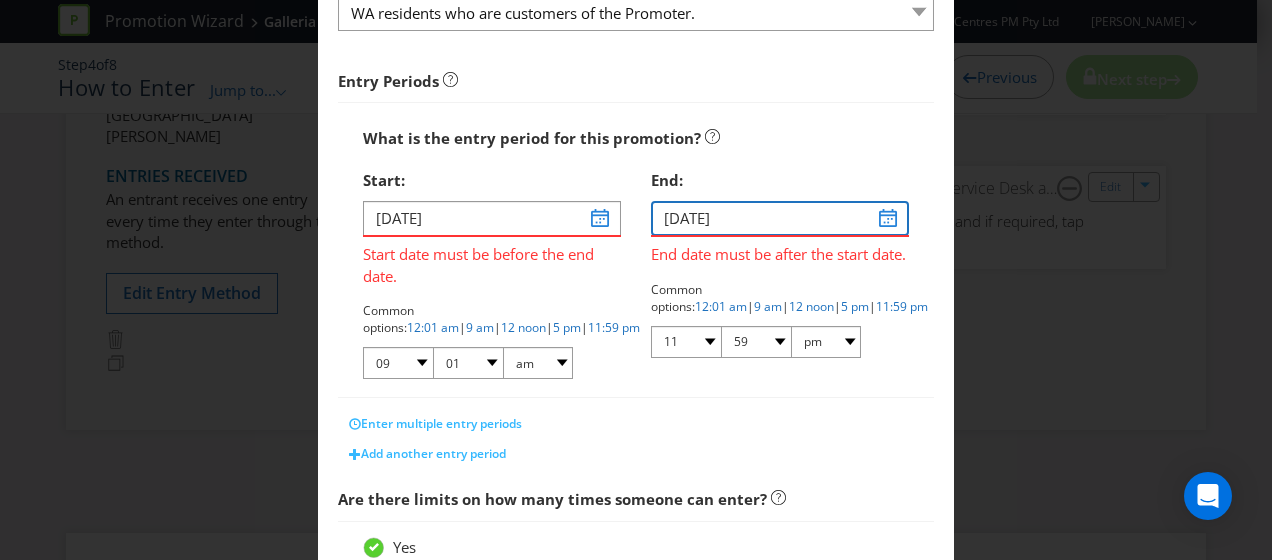 click on "[DATE]" at bounding box center [780, 218] 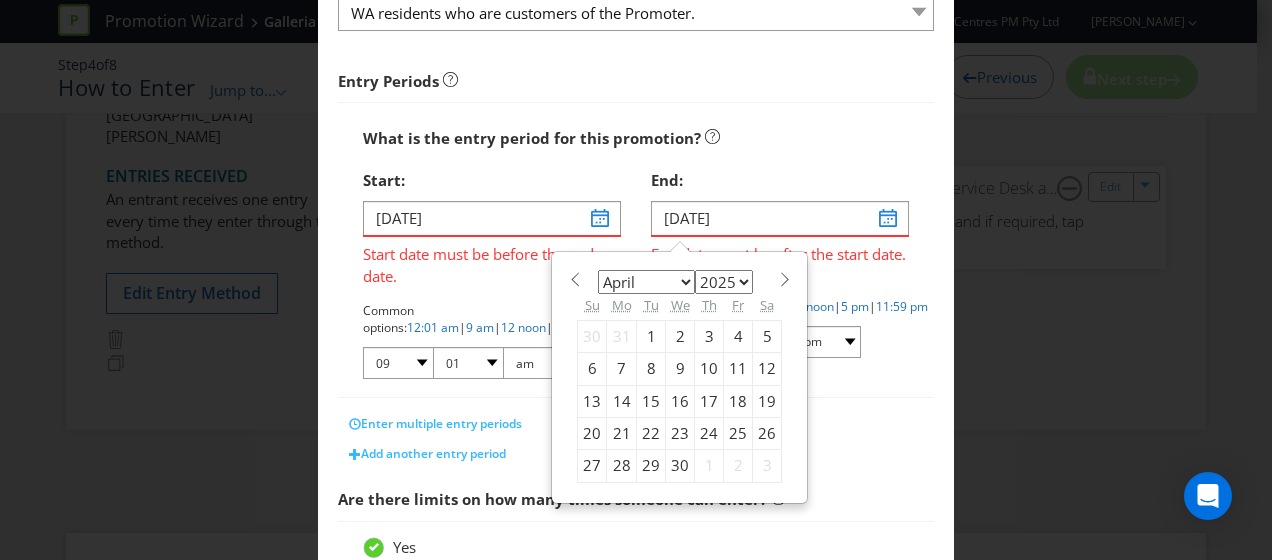 click on "20" at bounding box center (592, 433) 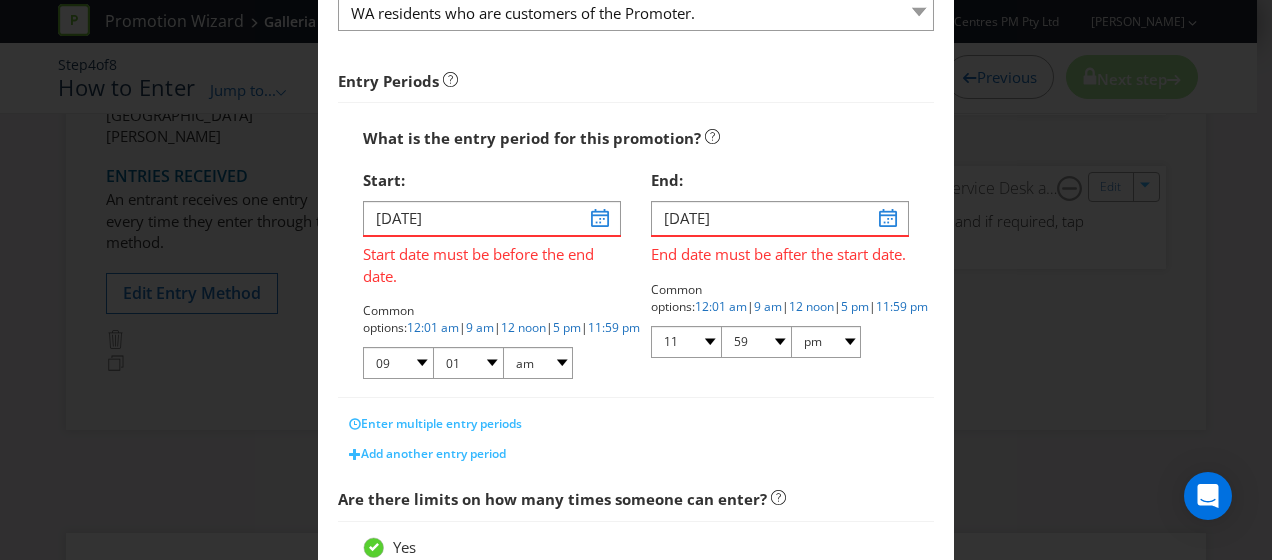 click on "Add another entry period" at bounding box center [636, 454] 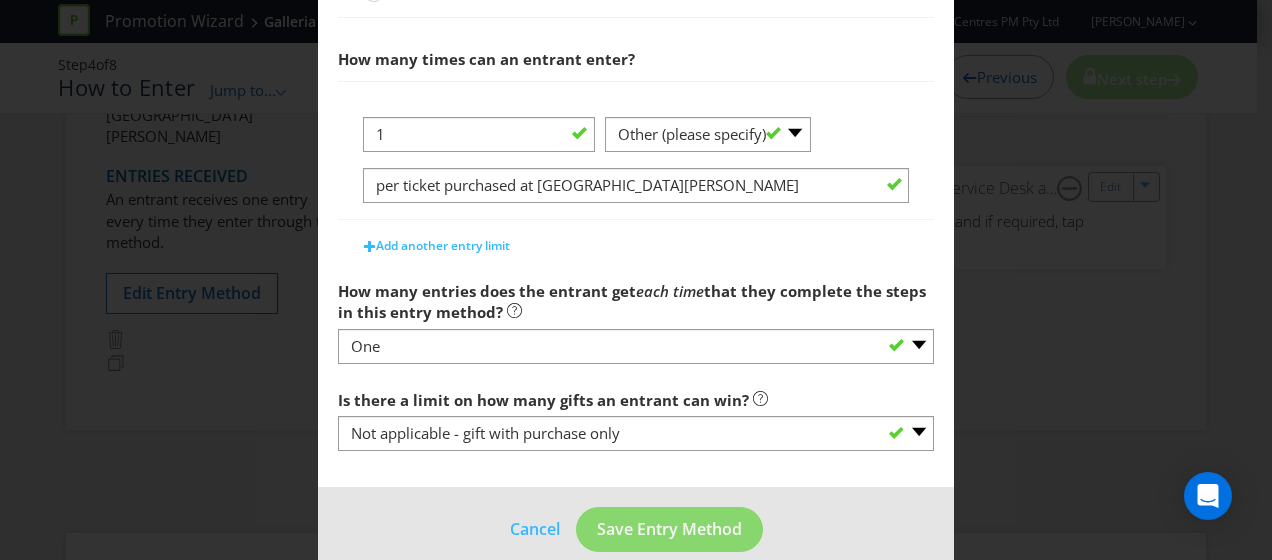 scroll, scrollTop: 914, scrollLeft: 0, axis: vertical 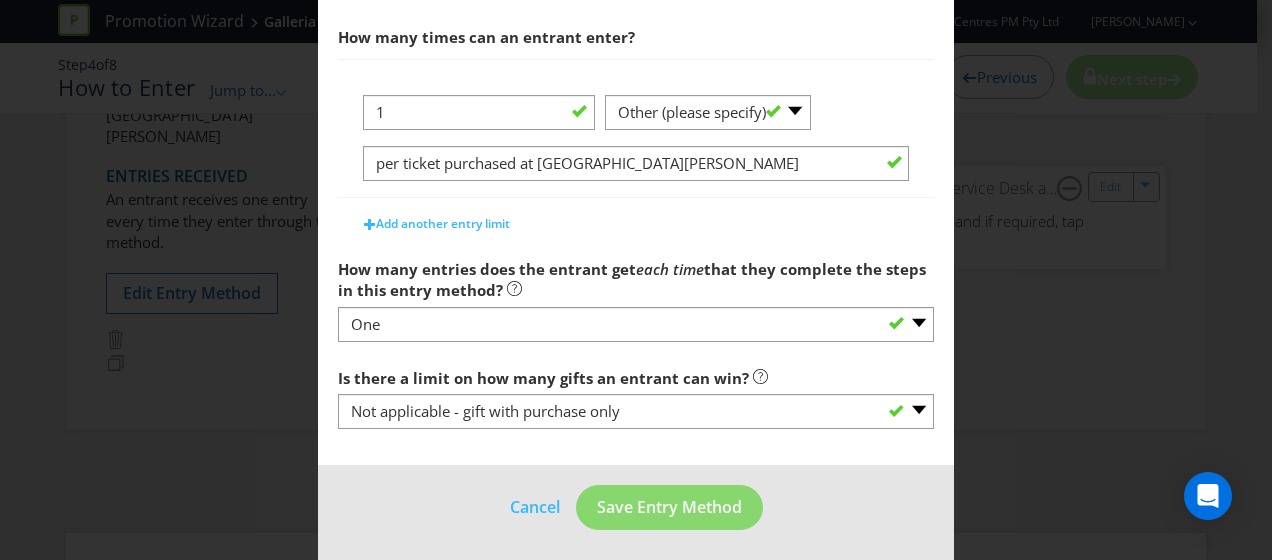 click on "What is the name of this entry method?   How to Enter This name will be used to reference this entry method later, so a clearly defined, unambiguous name is best. Who can use this entry method?   WA residents who are customers of the Promoter. WA residents who are customers of the Promoter.   Entry Periods     What is the entry period for this promotion?   Start: [DATE] Start date must be before the end date. Common options:  12:01 am   |  9 am   |  12 noon   |  5 pm   |  11:59 pm   01 02 03 04 05 06 07 08 09 10 11 12 00 01 05 10 15 20 25 29 30 35 40 45 50 55 59 am pm   End: [DATE] End date must be after the start date. Common options:  12:01 am   |  9 am   |  12 noon   |  5 pm   |  11:59 pm   01 02 03 04 05 06 07 08 09 10 11 12 00 01 05 10 15 20 25 29 30 35 40 45 50 55 59 am pm      Enter multiple entry periods  Add another entry period   Are there limits on how many times someone can enter?   Yes   No       How many times can an entrant enter?   1 -- Please Select -- per day" at bounding box center (636, -181) 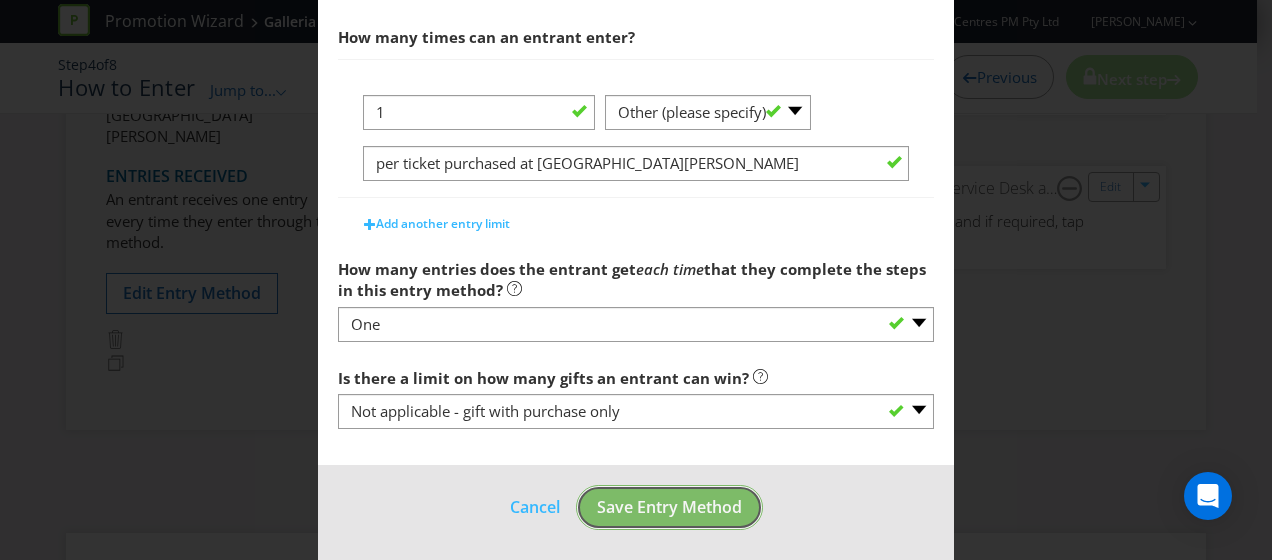 click on "Save Entry Method" at bounding box center (669, 507) 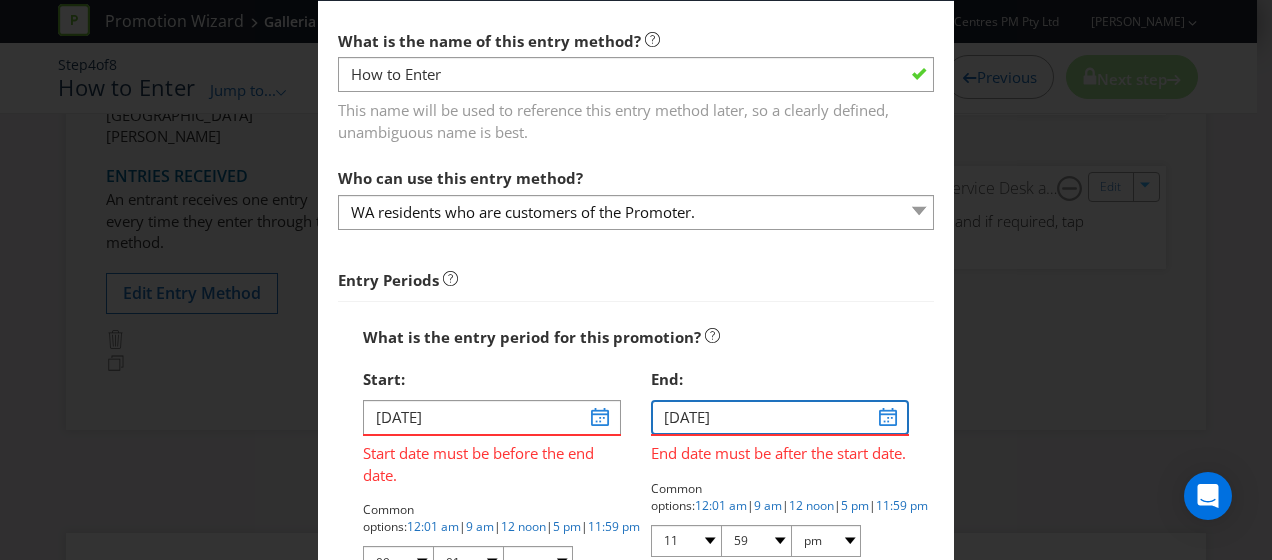click on "[DATE]" at bounding box center [780, 417] 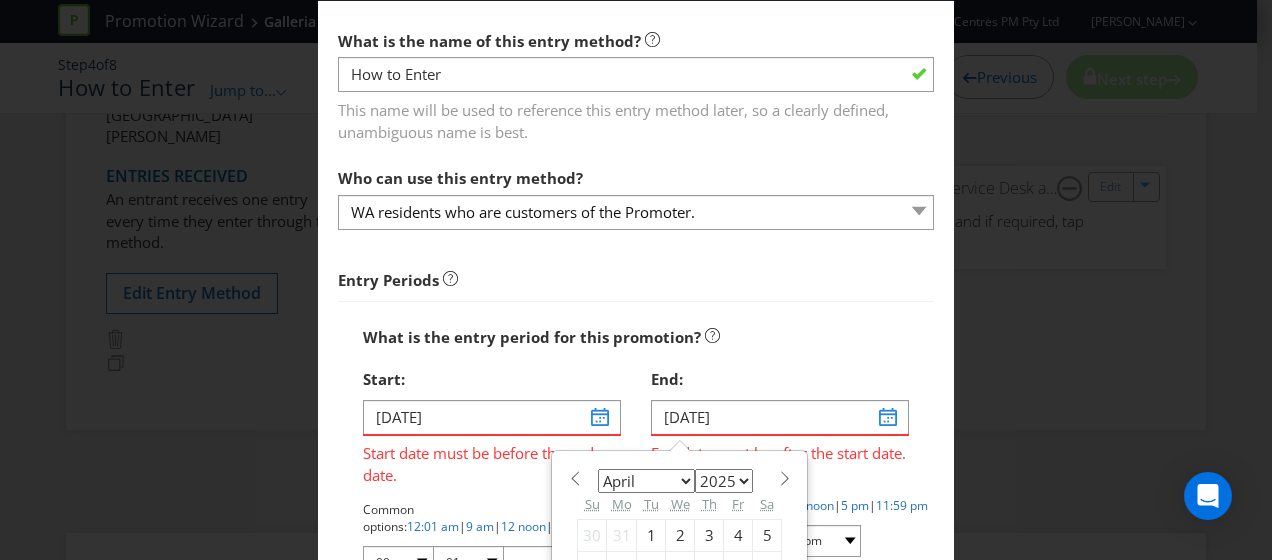 click on "January February March April May June July August September October November [DATE] 2026 2027 2028 2029 2030 2031 2032 2033 2034 2035 Su Mo Tu We Th Fr Sa 30 31 1 2 3 4 5 6 7 8 9 10 11 12 13 14 15 16 17 18 19 20 21 22 23 24 25 26 27 28 29 30 1 2 3" at bounding box center [679, 576] 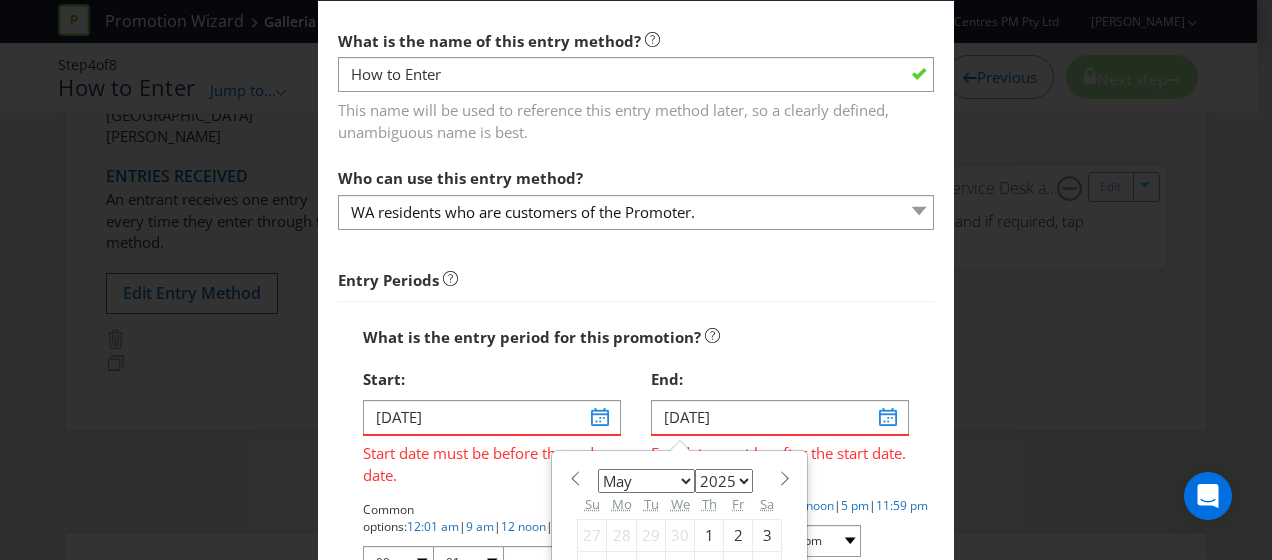 click at bounding box center [784, 478] 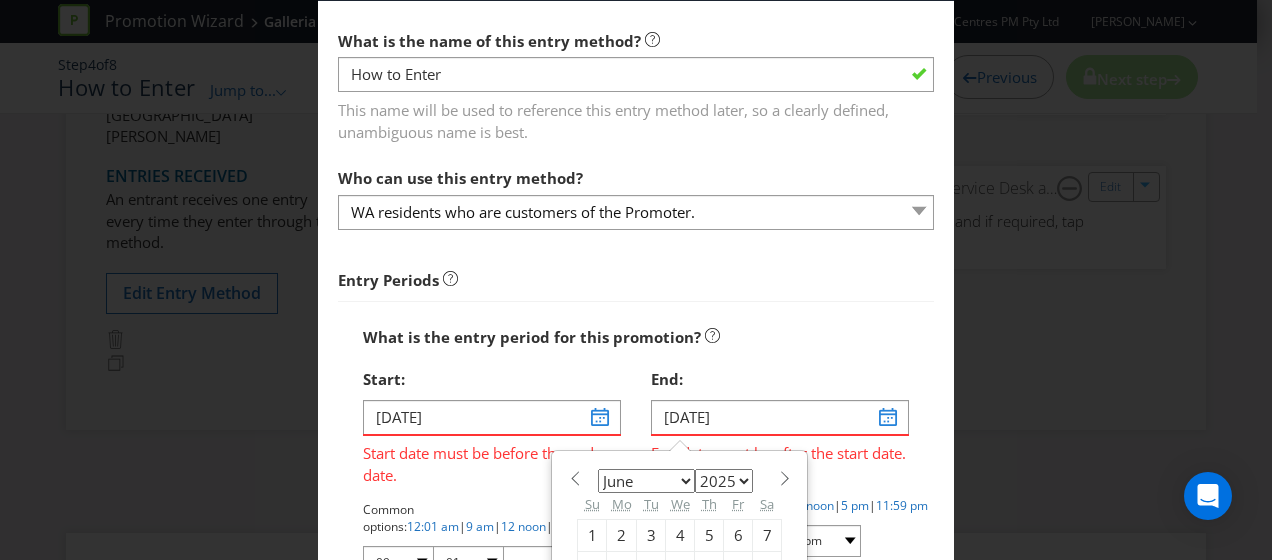 click at bounding box center [784, 478] 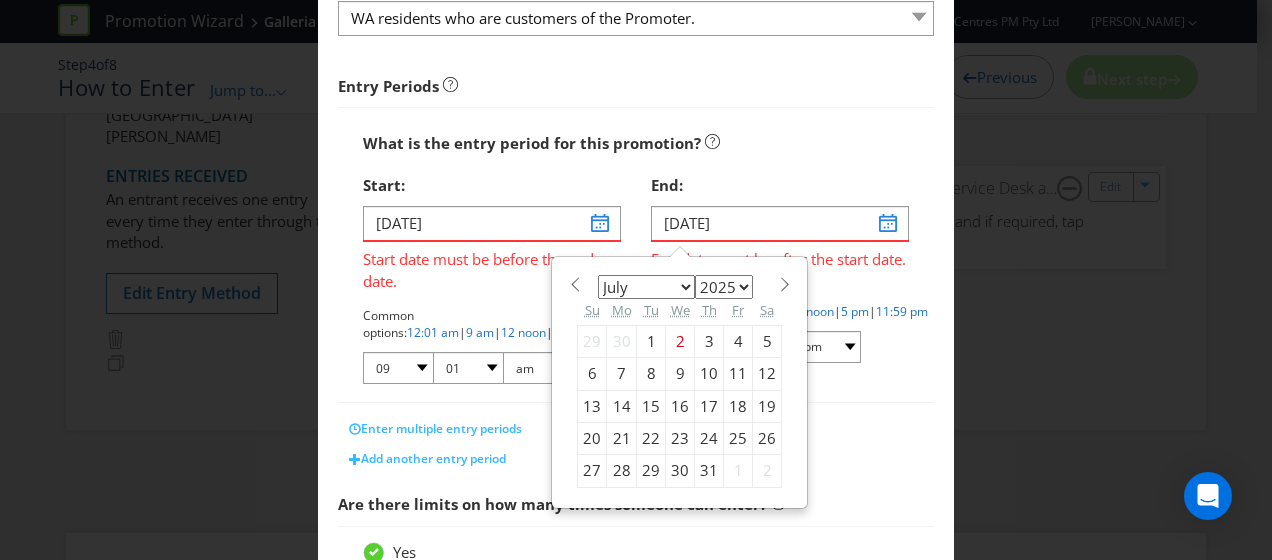 scroll, scrollTop: 285, scrollLeft: 0, axis: vertical 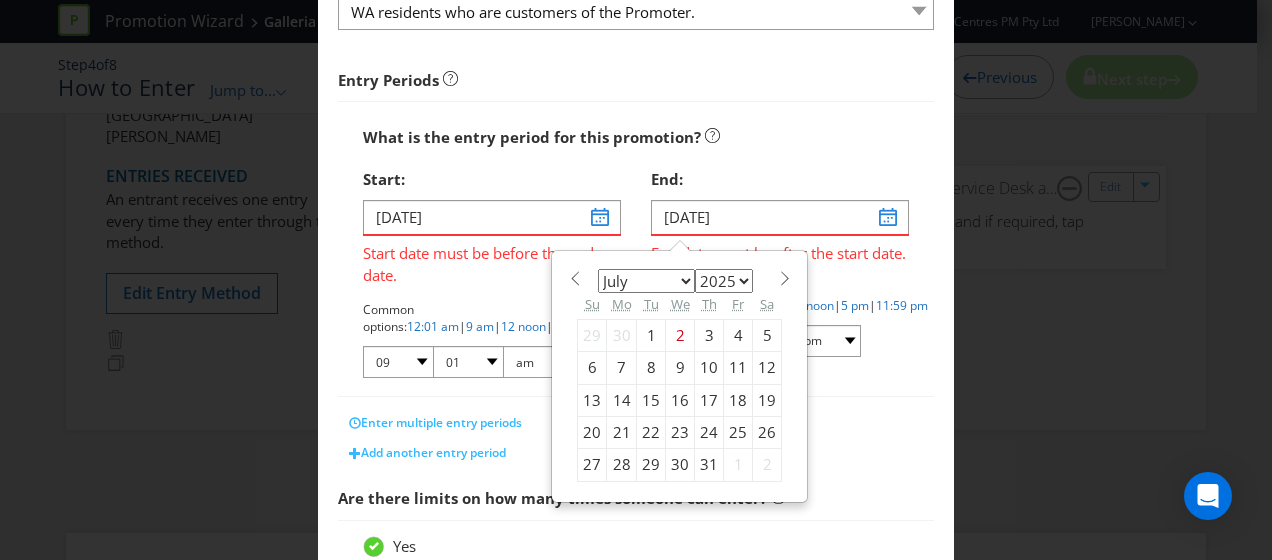 click on "20" at bounding box center [592, 432] 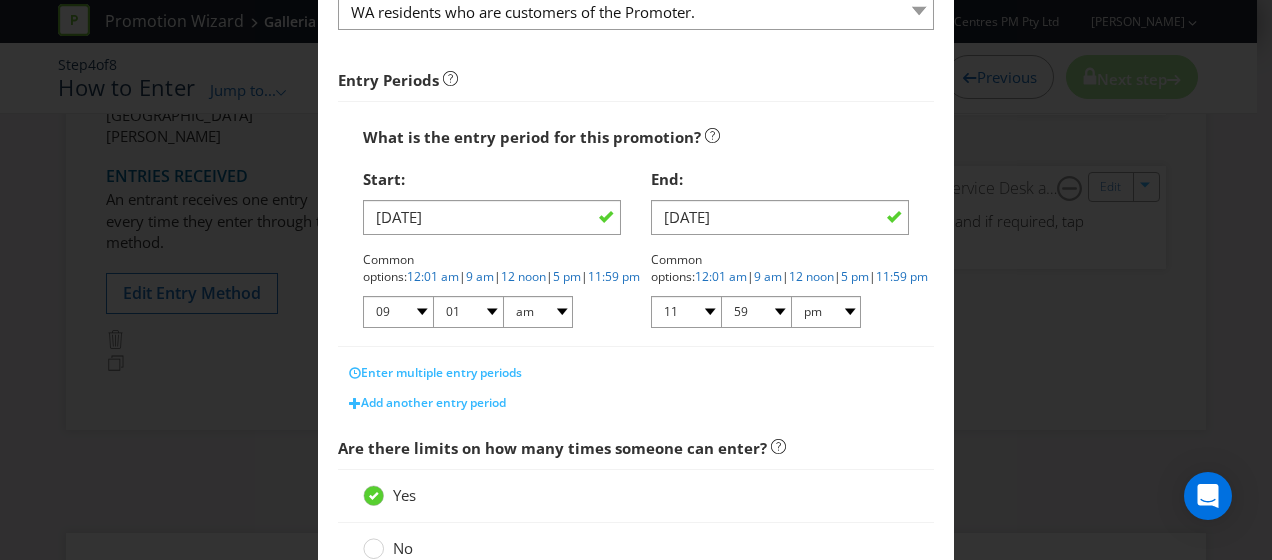 scroll, scrollTop: 864, scrollLeft: 0, axis: vertical 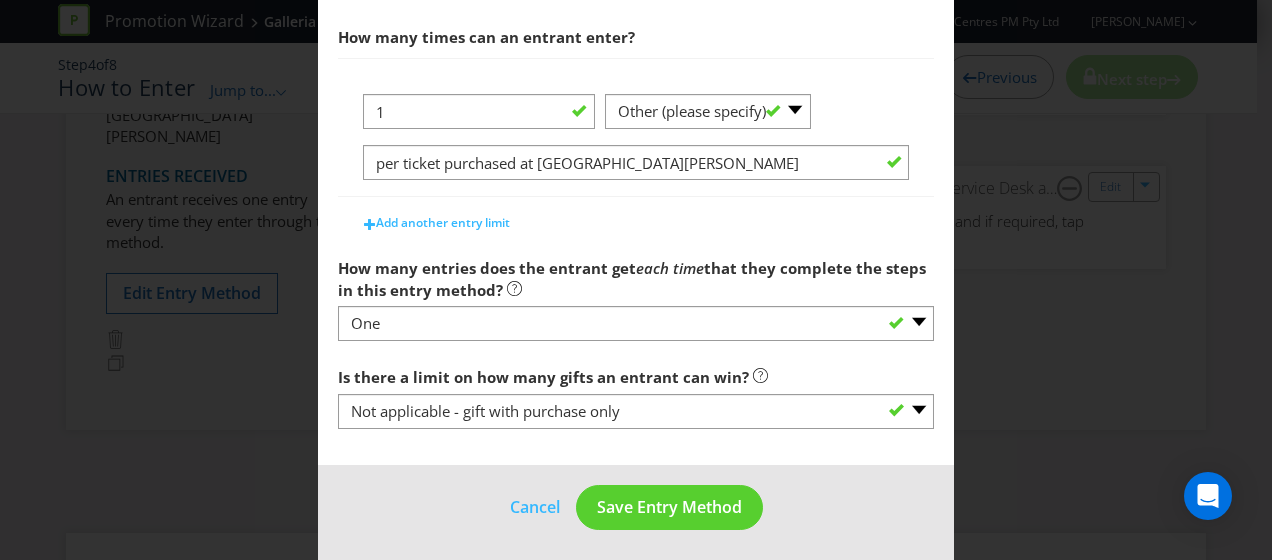 click on "Cancel Save Entry Method" at bounding box center [636, 515] 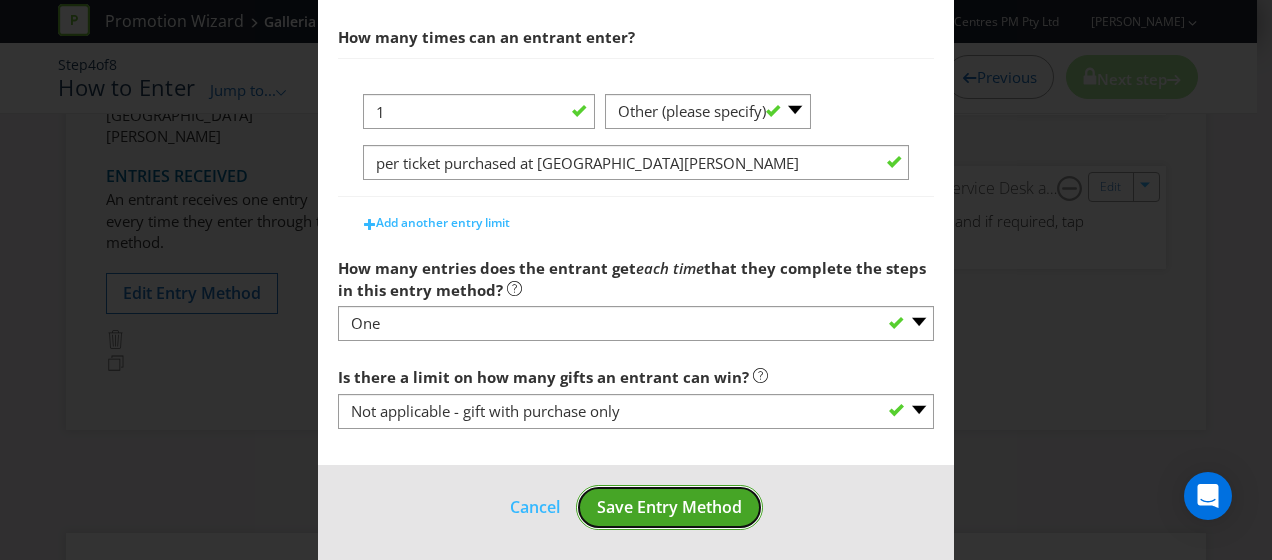 click on "Save Entry Method" at bounding box center (669, 507) 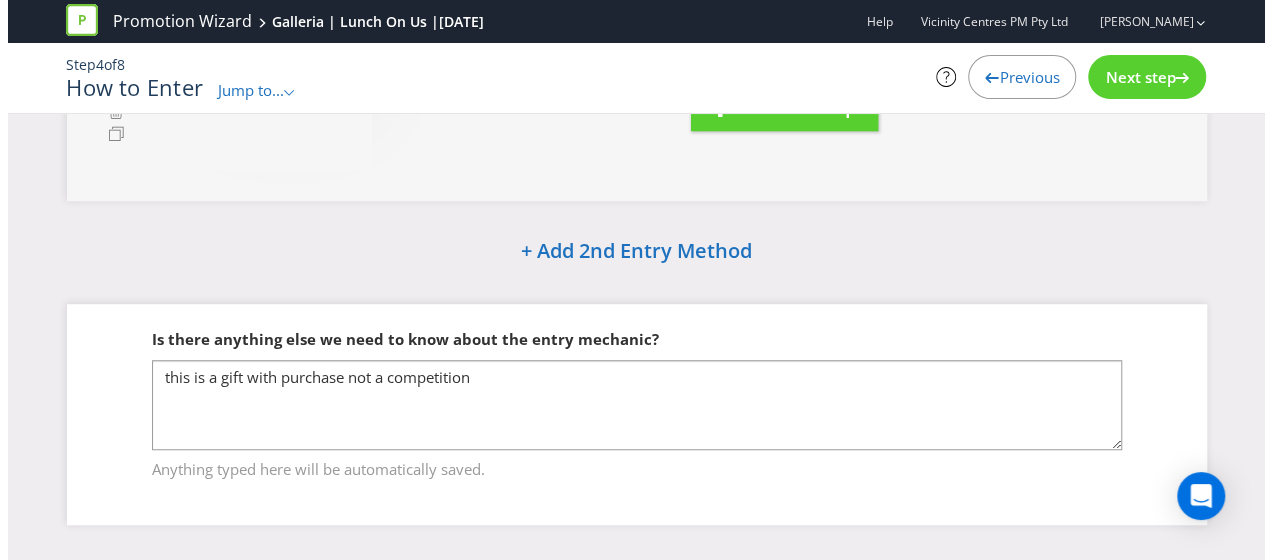 scroll, scrollTop: 551, scrollLeft: 0, axis: vertical 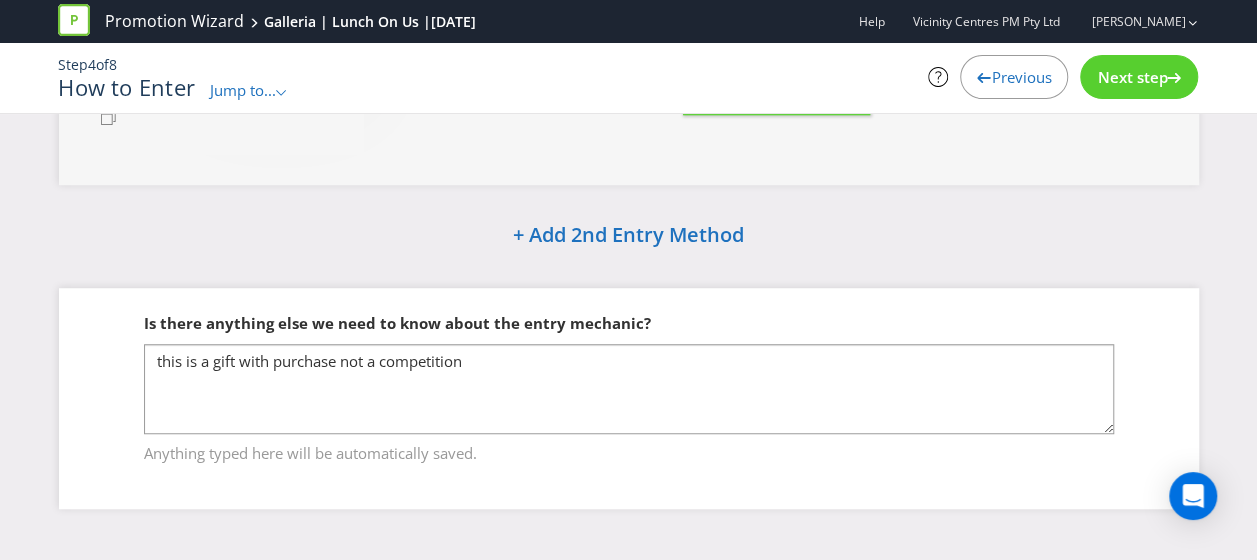 click on "Previous  Next step" at bounding box center (1018, 77) 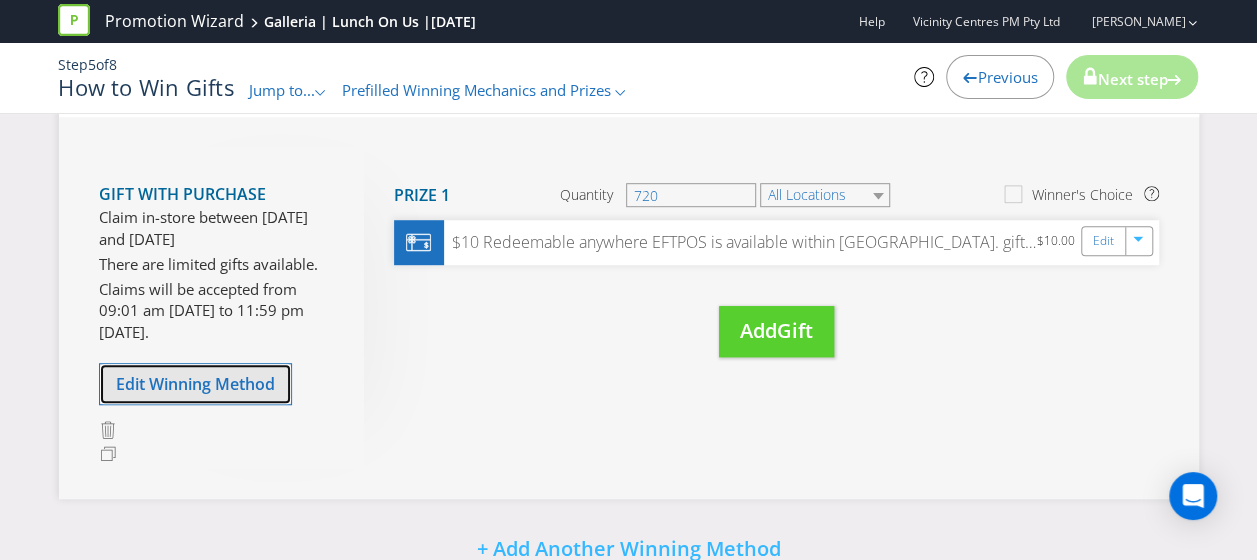 click on "Edit Winning Method" at bounding box center [195, 384] 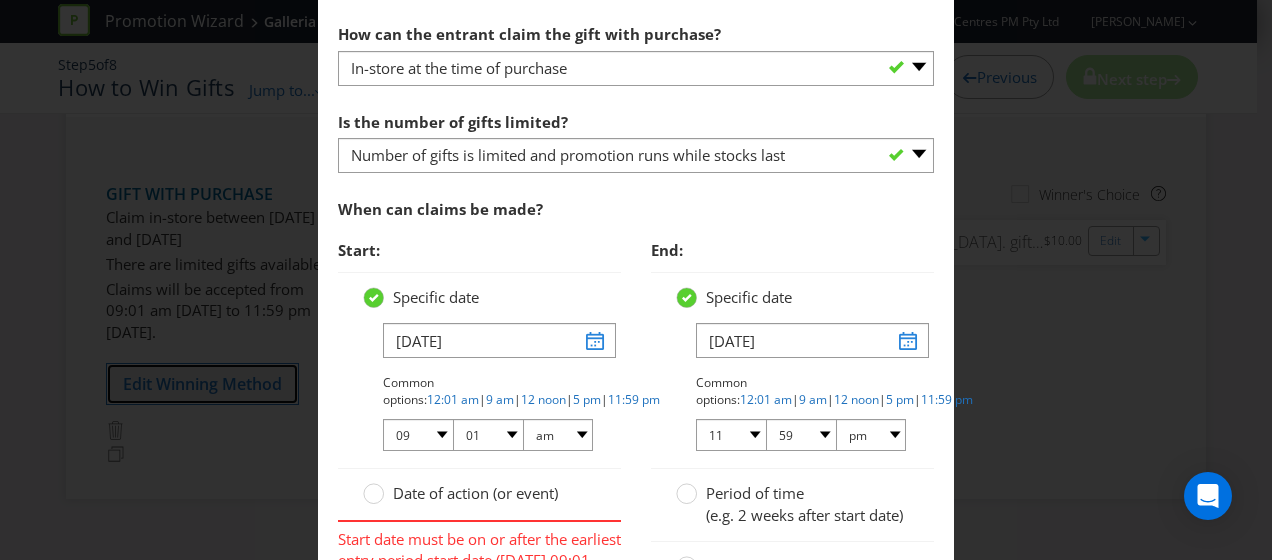 scroll, scrollTop: 900, scrollLeft: 0, axis: vertical 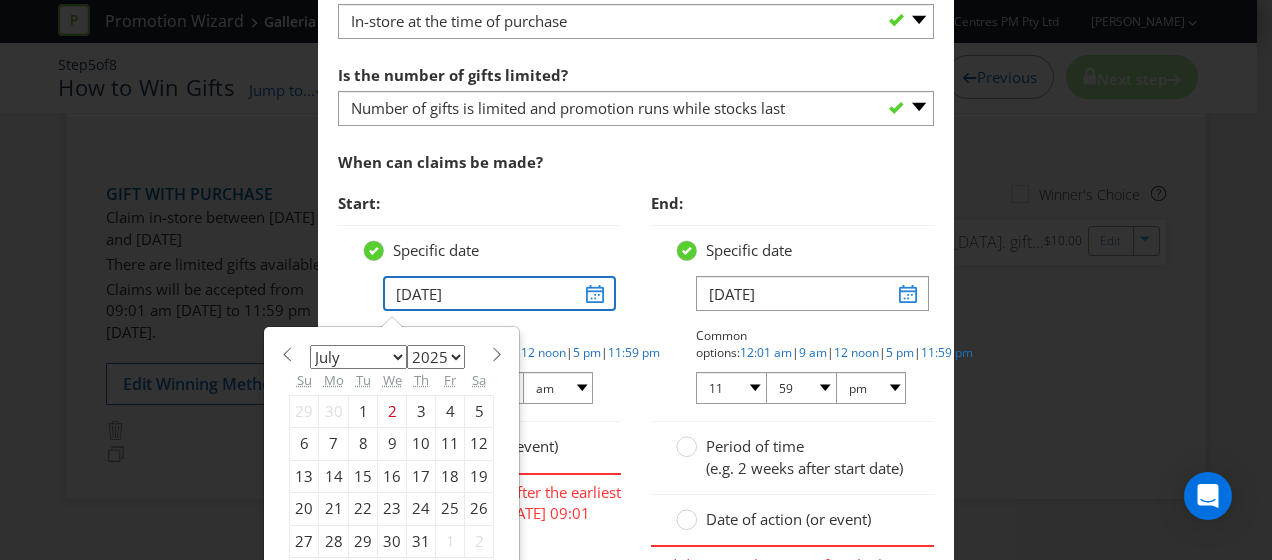 click on "[DATE]" at bounding box center [499, 293] 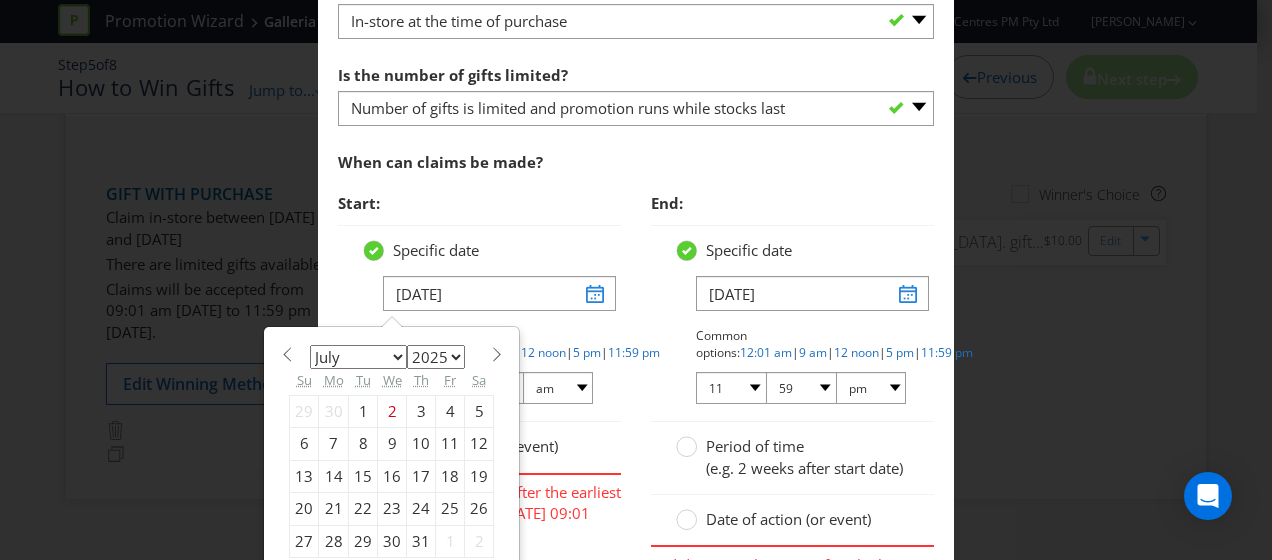 click on "7" at bounding box center [334, 444] 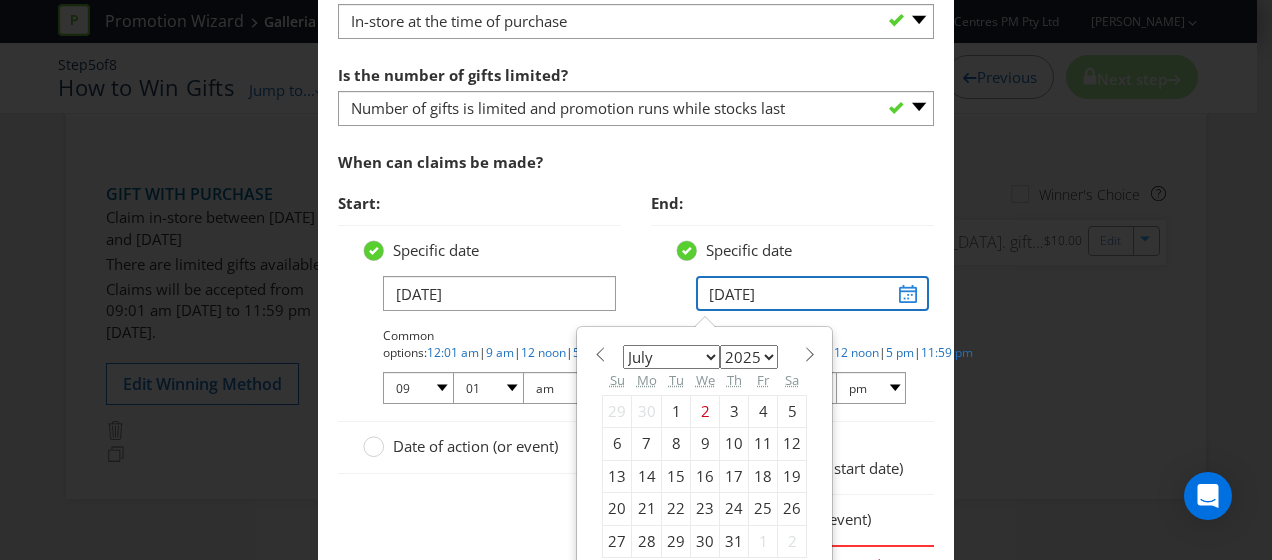 click on "[DATE]" at bounding box center (812, 293) 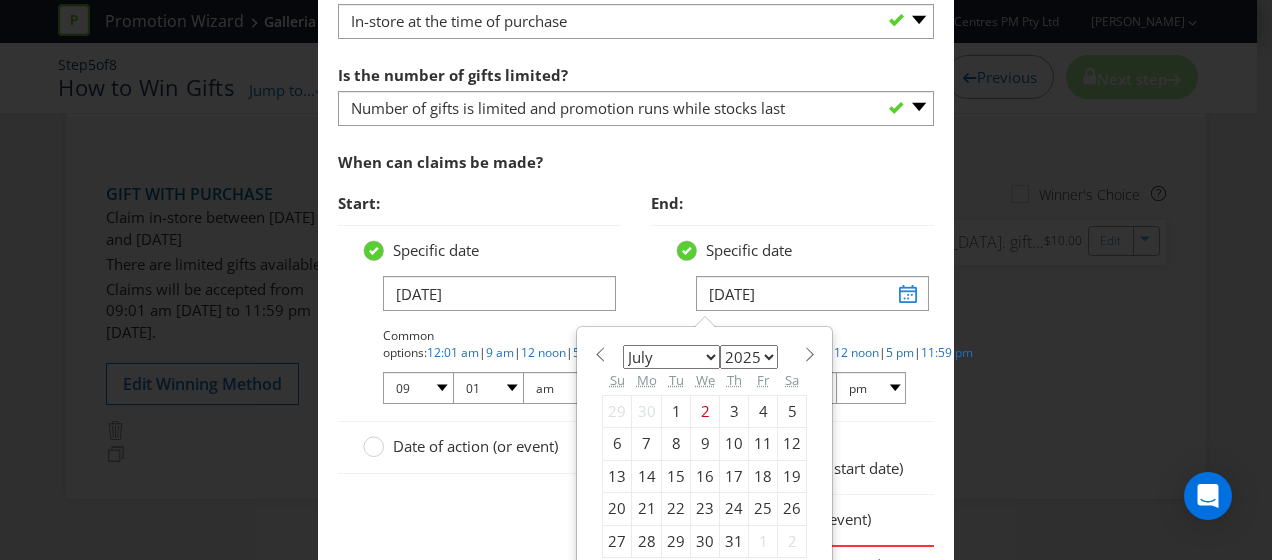 click on "20" at bounding box center [617, 509] 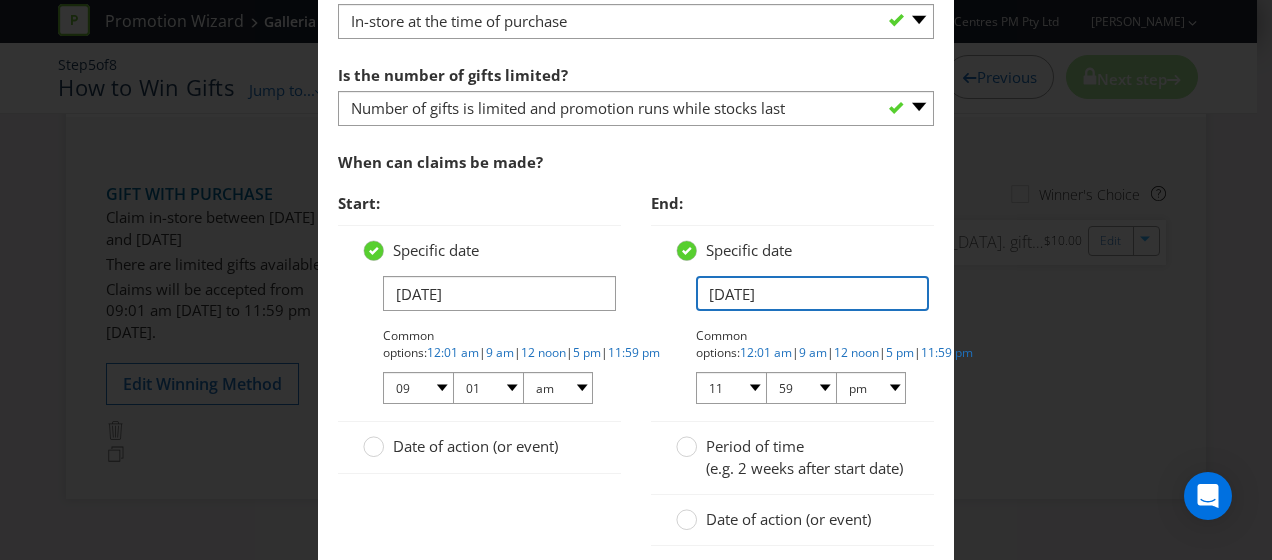 click on "[DATE]" at bounding box center [812, 293] 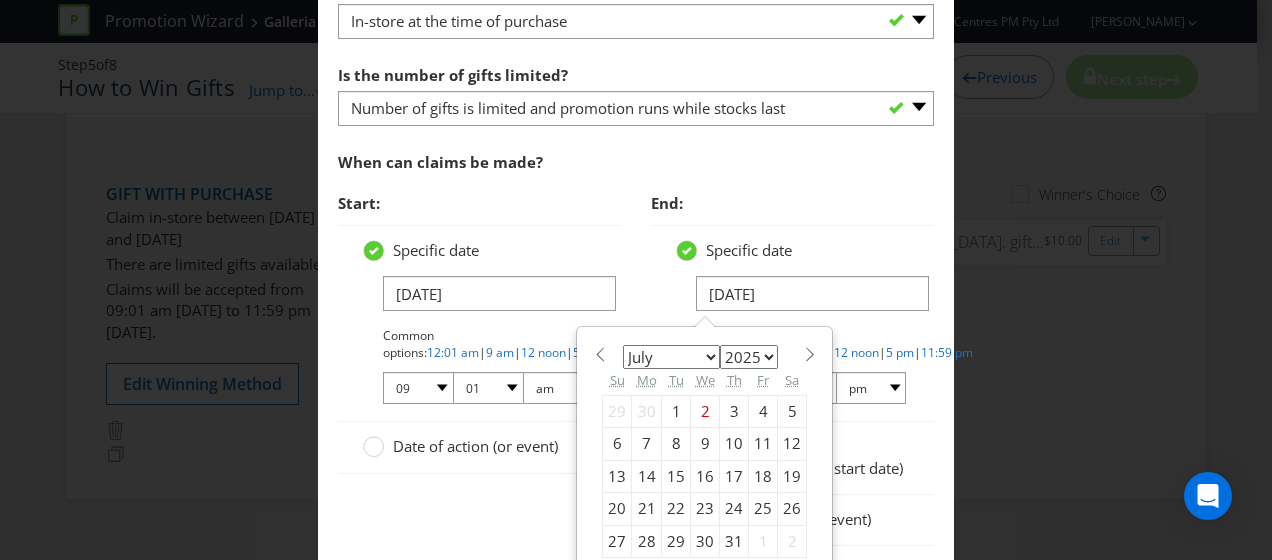 click on "21" at bounding box center [647, 509] 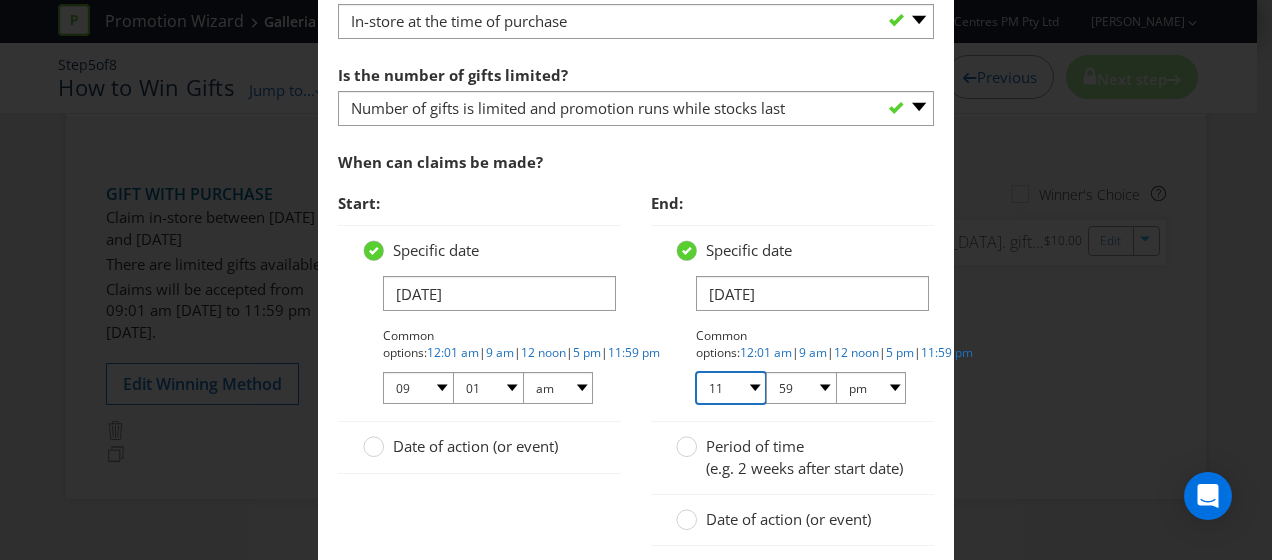 click on "01 02 03 04 05 06 07 08 09 10 11 12" at bounding box center (731, 388) 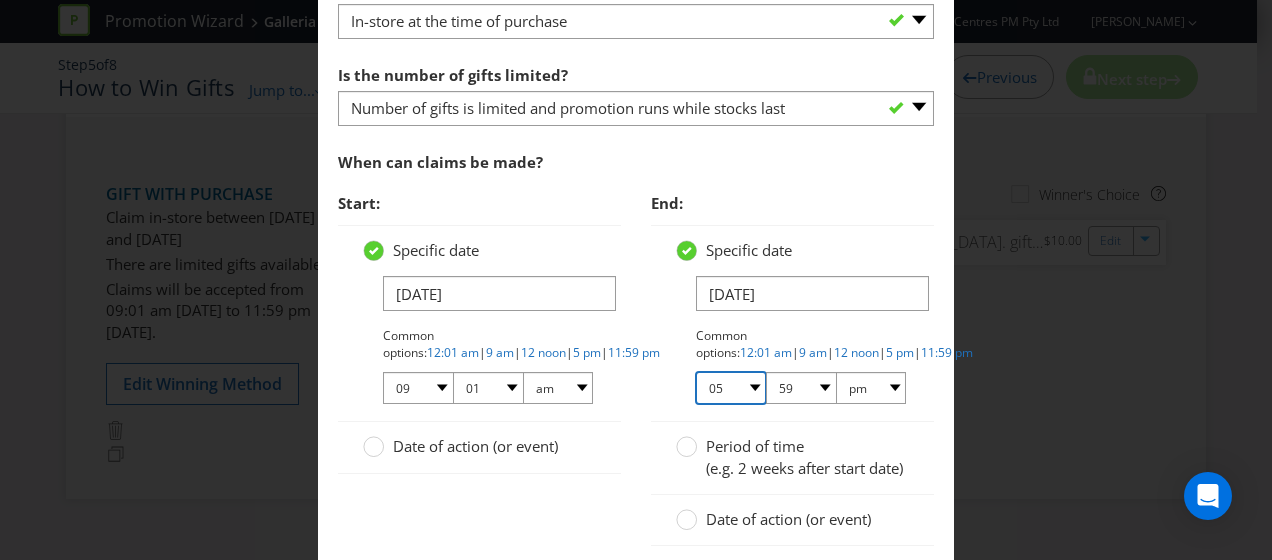 click on "01 02 03 04 05 06 07 08 09 10 11 12" at bounding box center (731, 388) 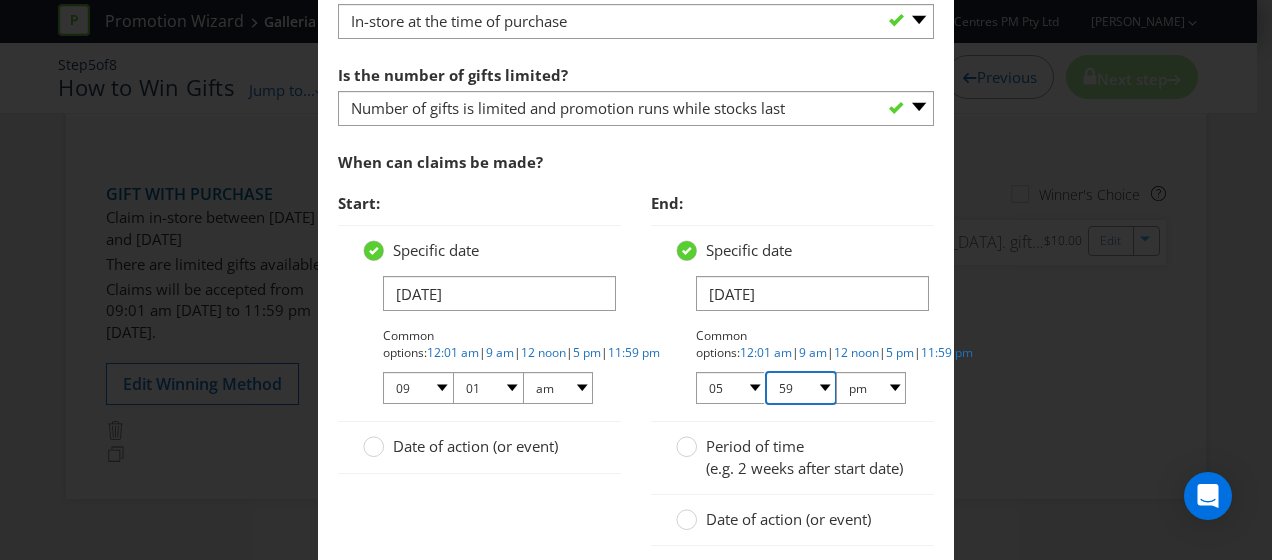 click on "00 01 05 10 15 20 25 29 30 35 40 45 50 55 59" at bounding box center (801, 388) 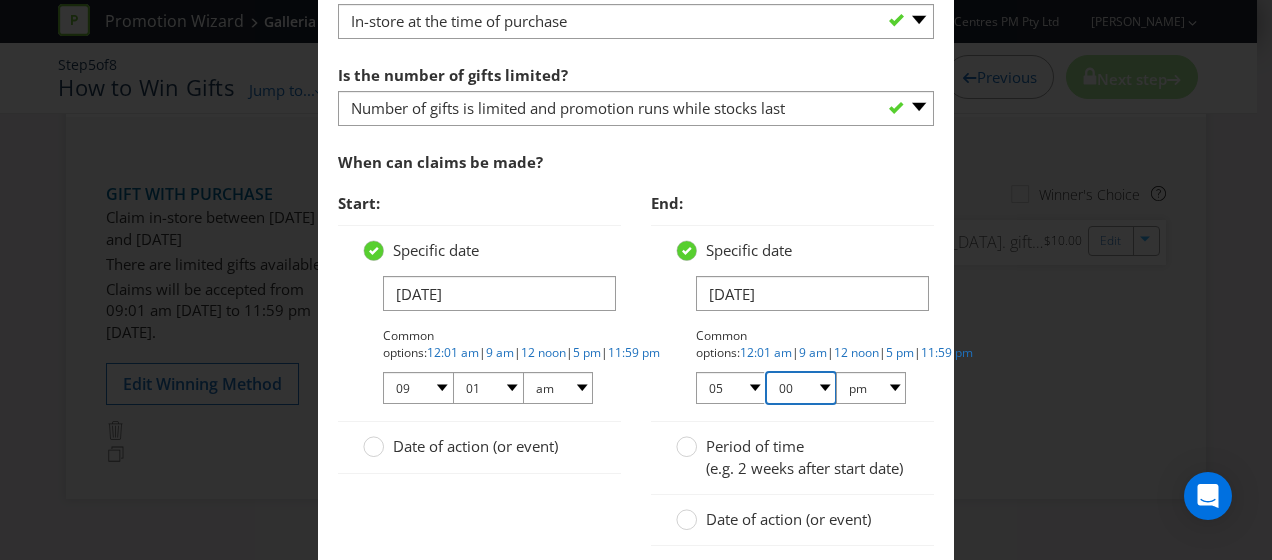 click on "00 01 05 10 15 20 25 29 30 35 40 45 50 55 59" at bounding box center [801, 388] 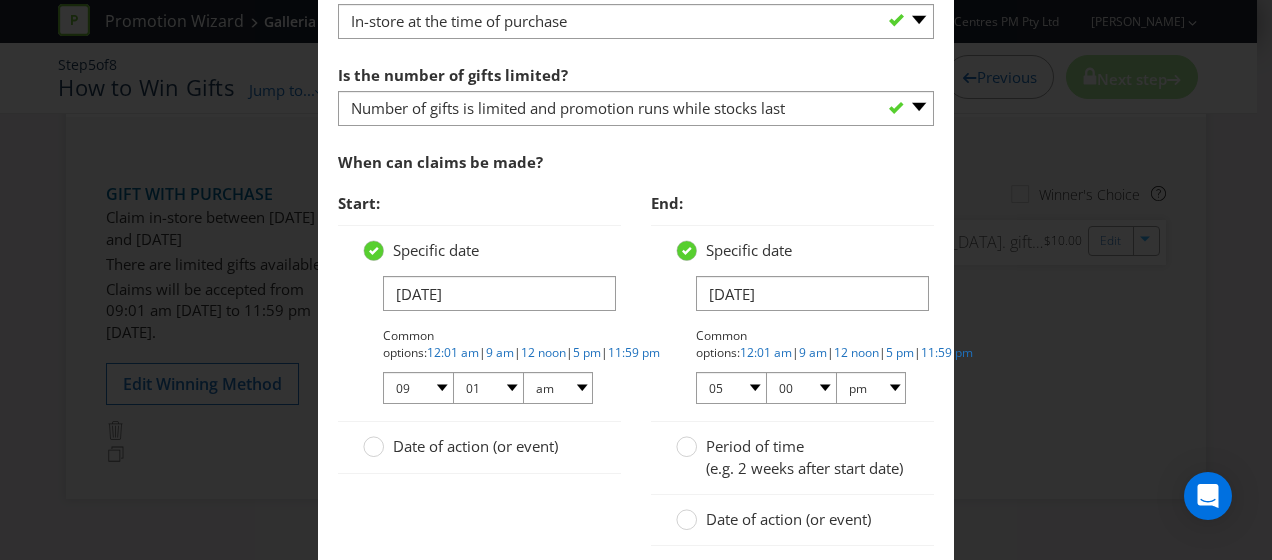click on "Start:   Specific date   [DATE] Common options:  12:01 am   |  9 am   |  12 noon   |  5 pm   |  11:59 pm   01 02 03 04 05 06 07 08 09 10 11 12 00 01 05 10 15 20 25 29 30 35 40 45 50 55 59 am pm   Date of action (or event)       End:   Specific date   [DATE] Common options:  12:01 am   |  9 am   |  12 noon   |  5 pm   |  11:59 pm   01 02 03 04 05 06 07 08 09 10 11 12 00 01 05 10 15 20 25 29 30 35 40 45 50 55 59 am pm   Period of time (e.g. 2 weeks after start date)   Date of action (or event)" at bounding box center [636, 375] 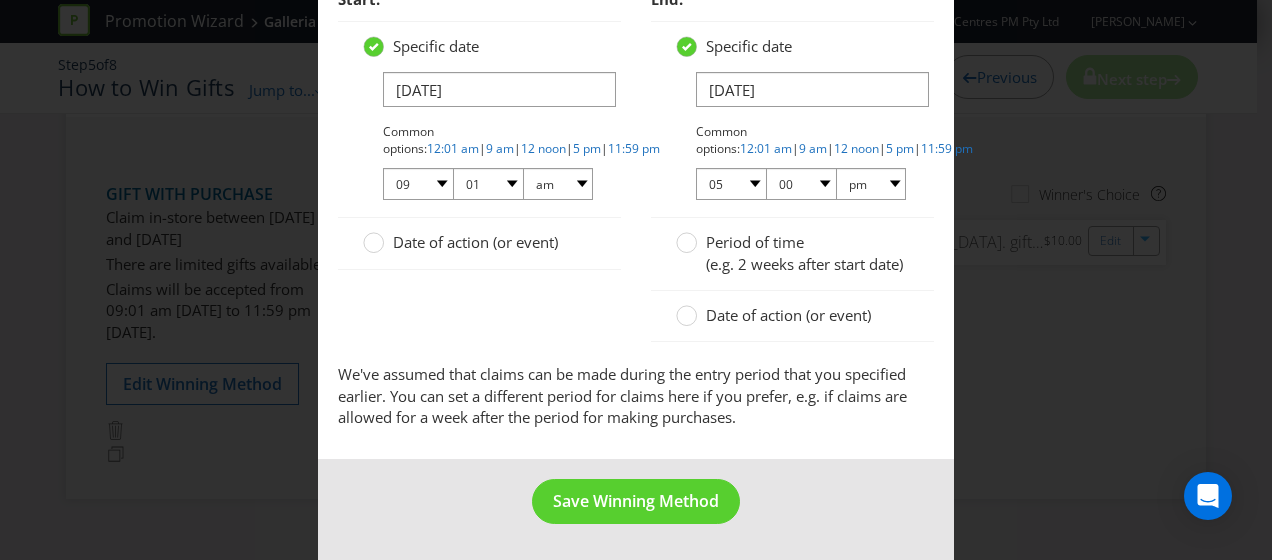scroll, scrollTop: 1121, scrollLeft: 0, axis: vertical 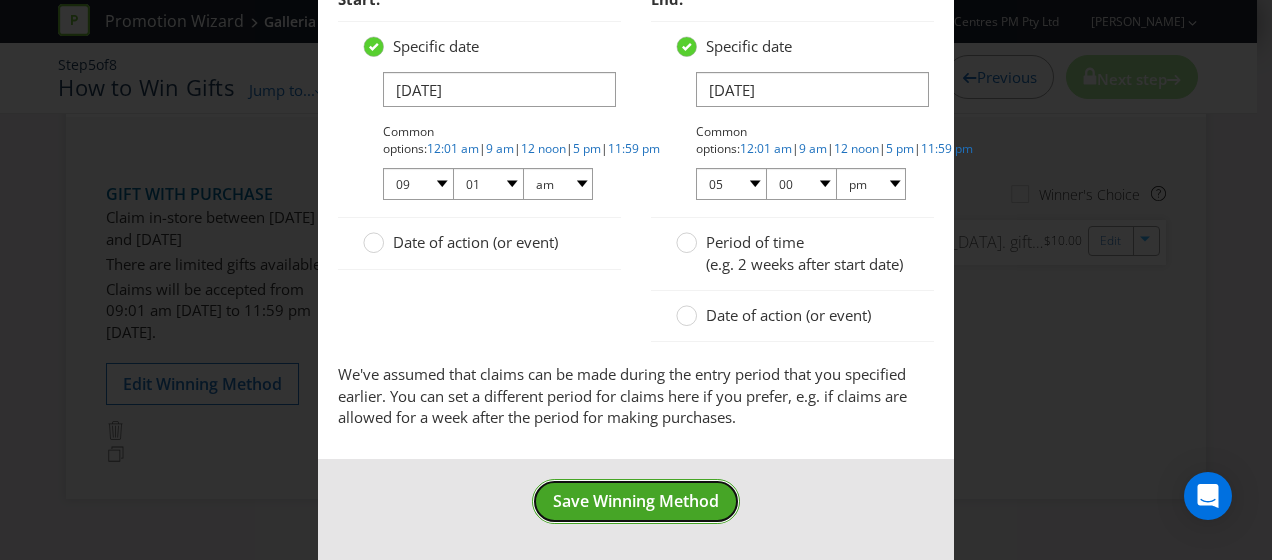 click on "Save Winning Method" at bounding box center [636, 501] 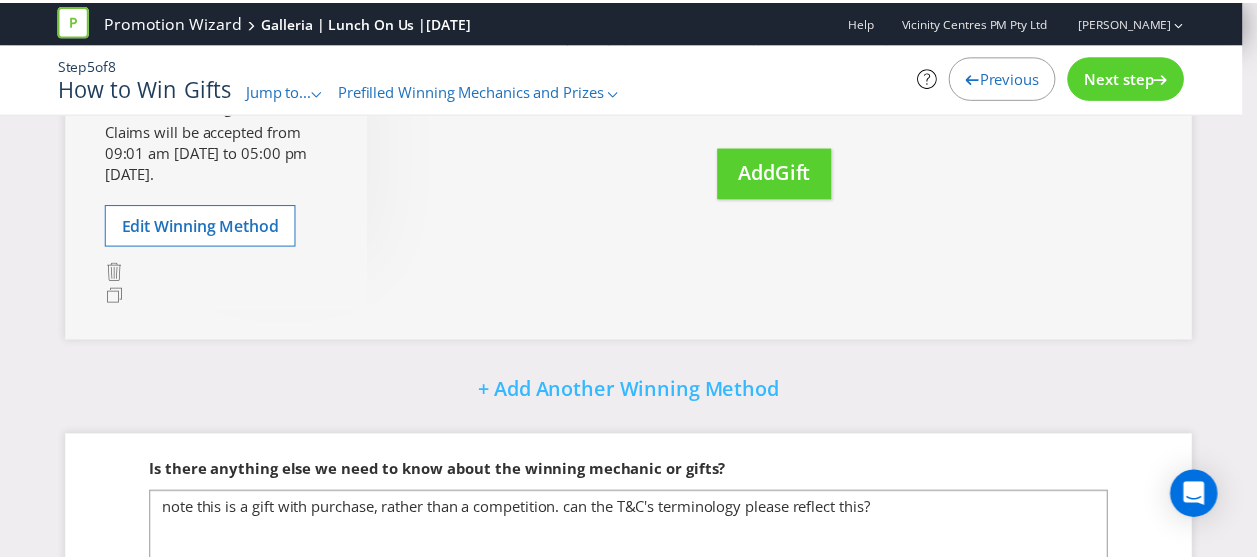 scroll, scrollTop: 372, scrollLeft: 0, axis: vertical 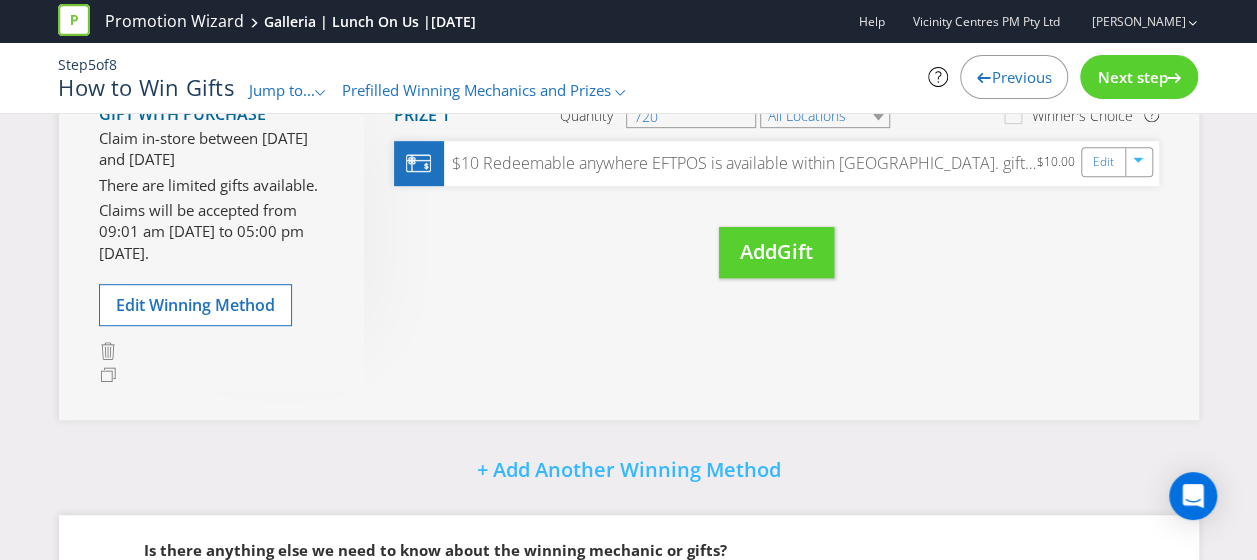 click on "Next step" at bounding box center [1132, 77] 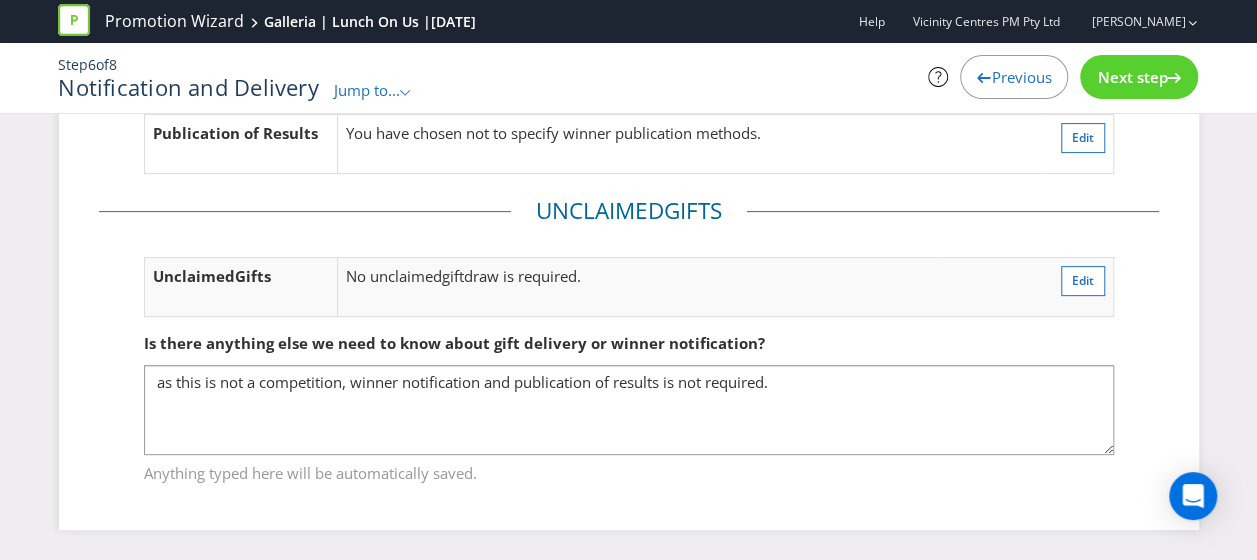 scroll, scrollTop: 230, scrollLeft: 0, axis: vertical 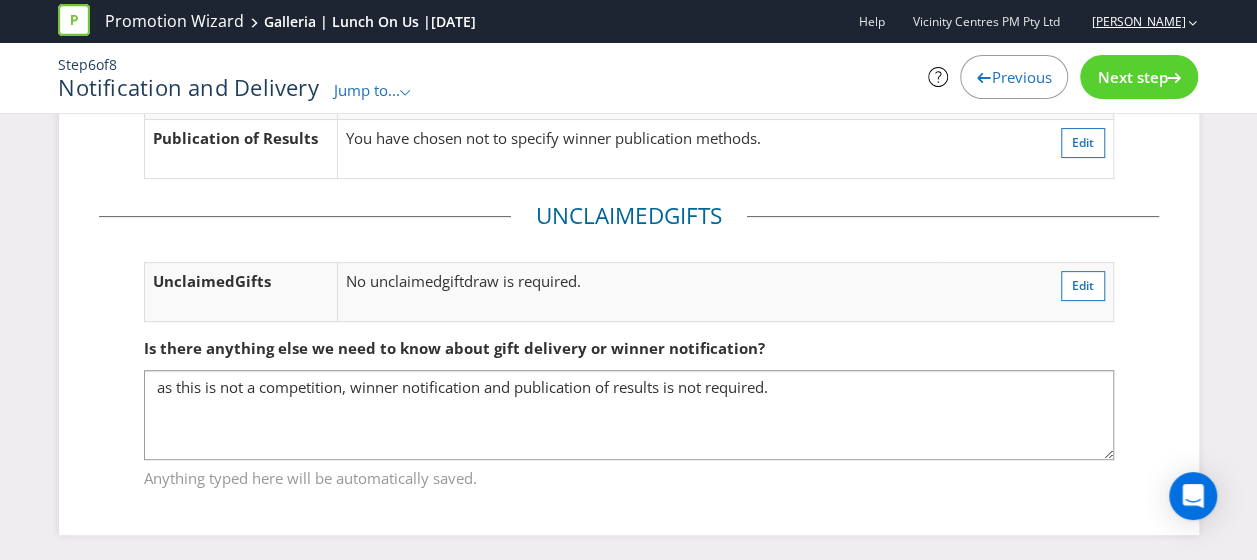 click on "[PERSON_NAME]" at bounding box center [1128, 21] 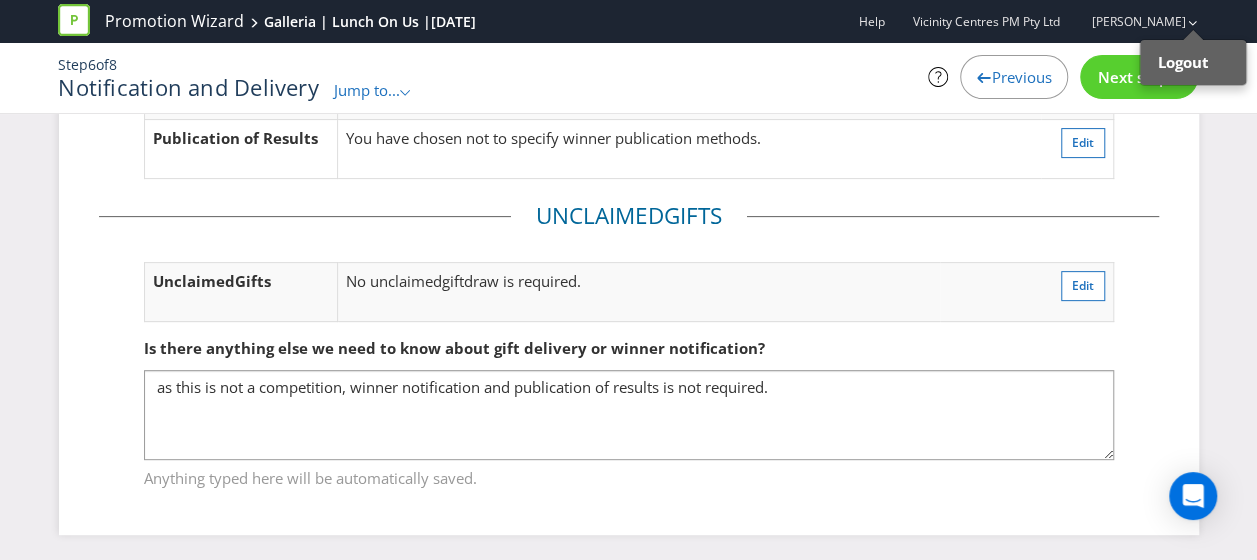 click on "Next step" at bounding box center (1139, 77) 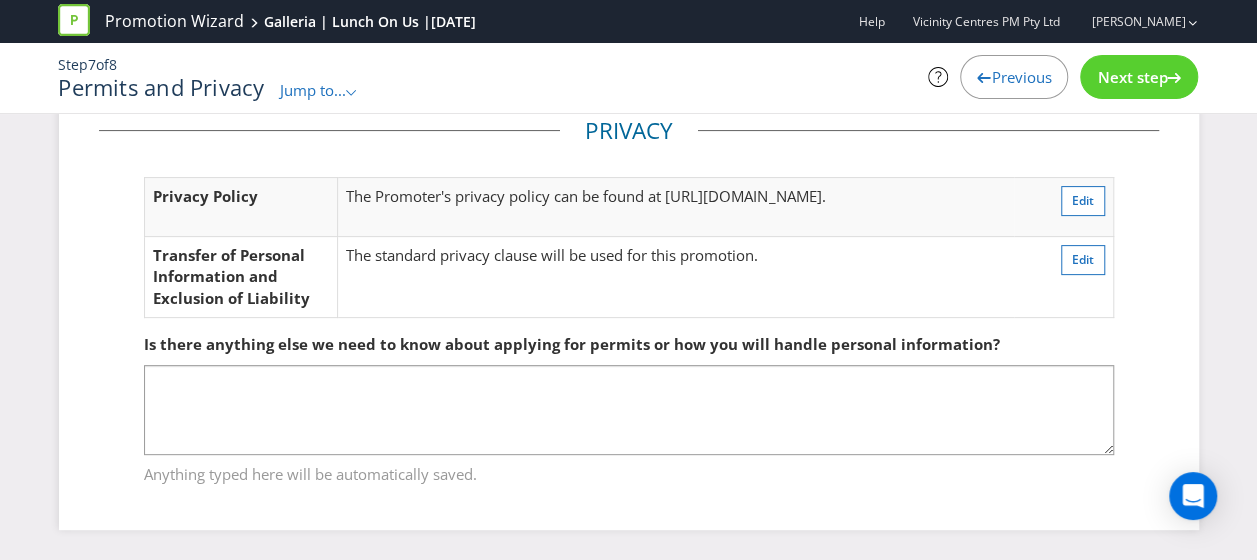 scroll, scrollTop: 190, scrollLeft: 0, axis: vertical 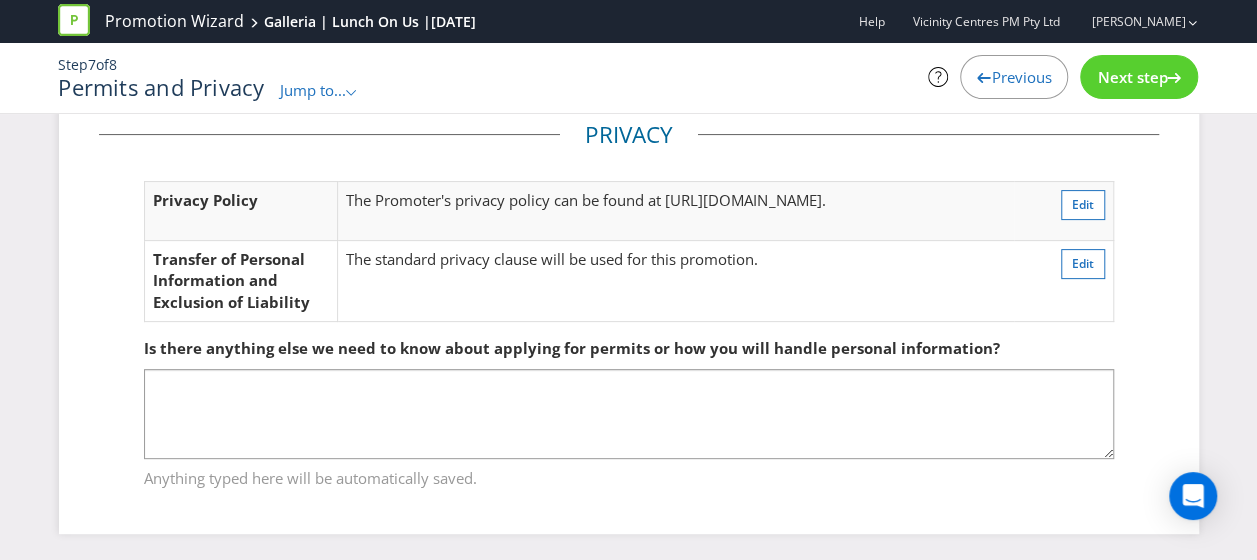 click on "Next step" at bounding box center [1132, 77] 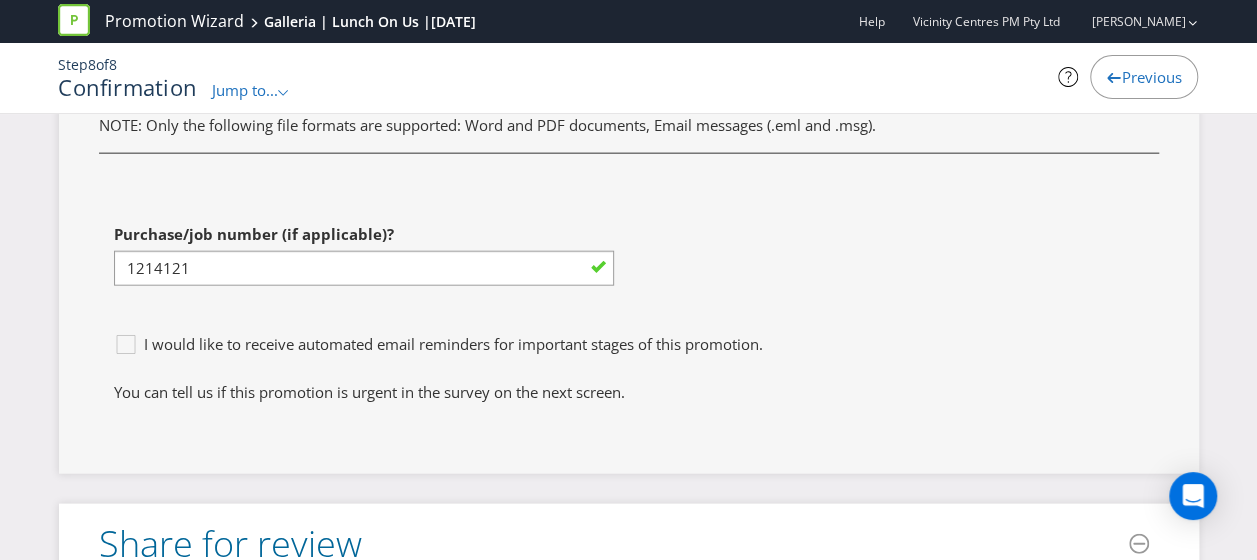 scroll, scrollTop: 6072, scrollLeft: 0, axis: vertical 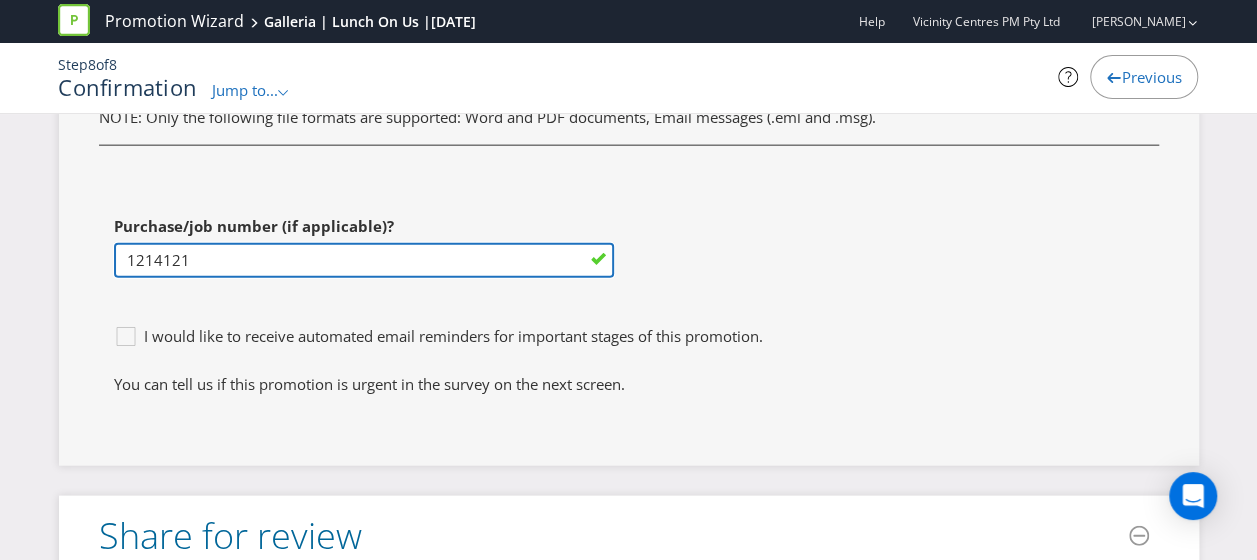 click on "1214121" at bounding box center [364, 260] 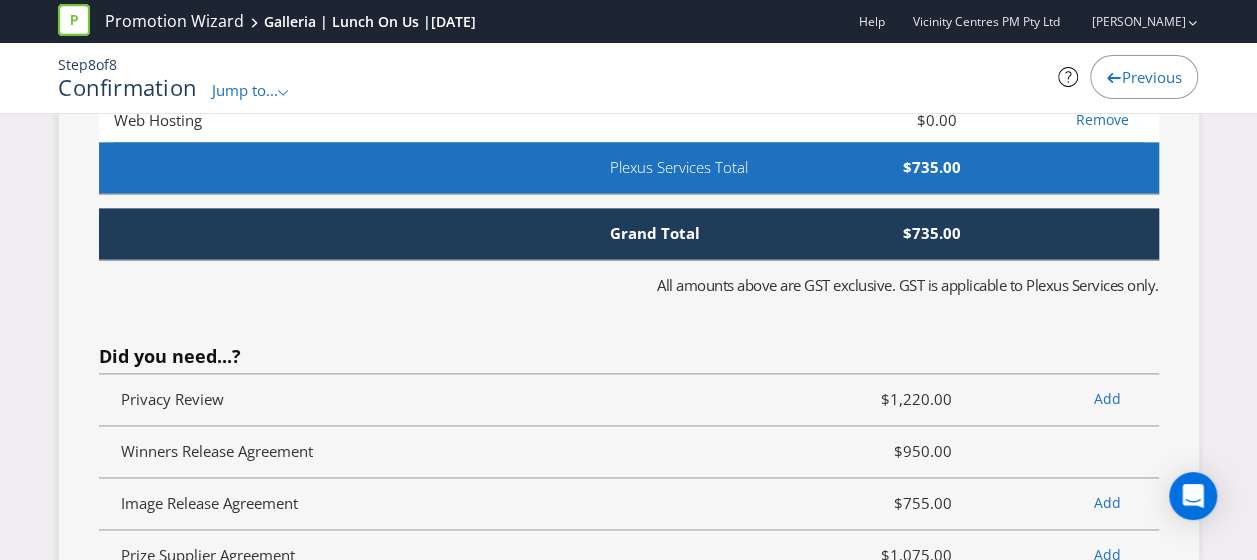 scroll, scrollTop: 4772, scrollLeft: 0, axis: vertical 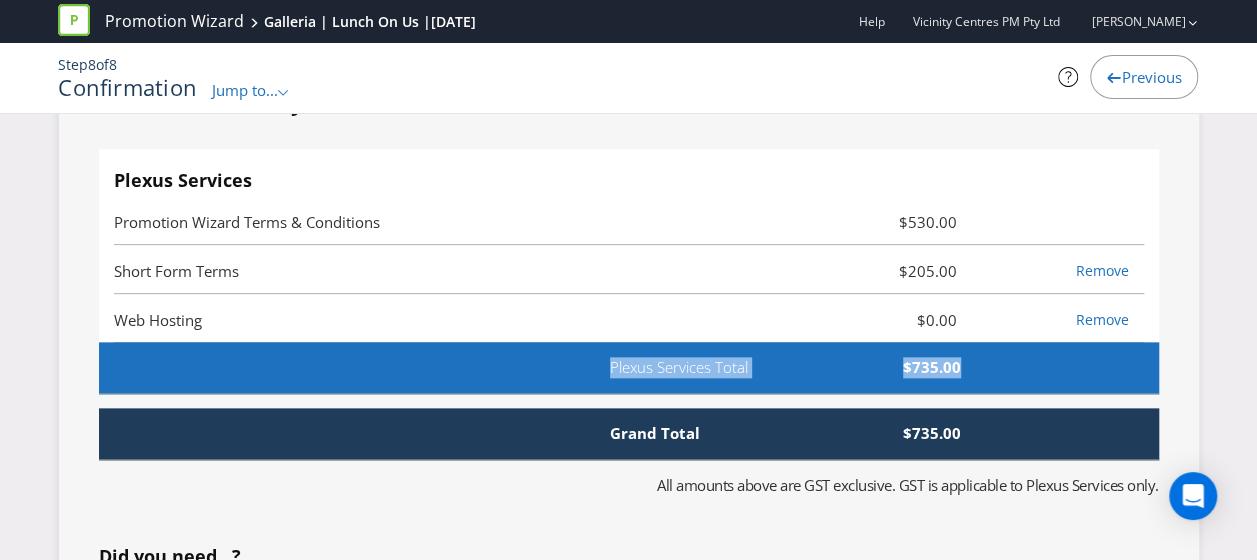 drag, startPoint x: 1010, startPoint y: 333, endPoint x: 970, endPoint y: 350, distance: 43.462627 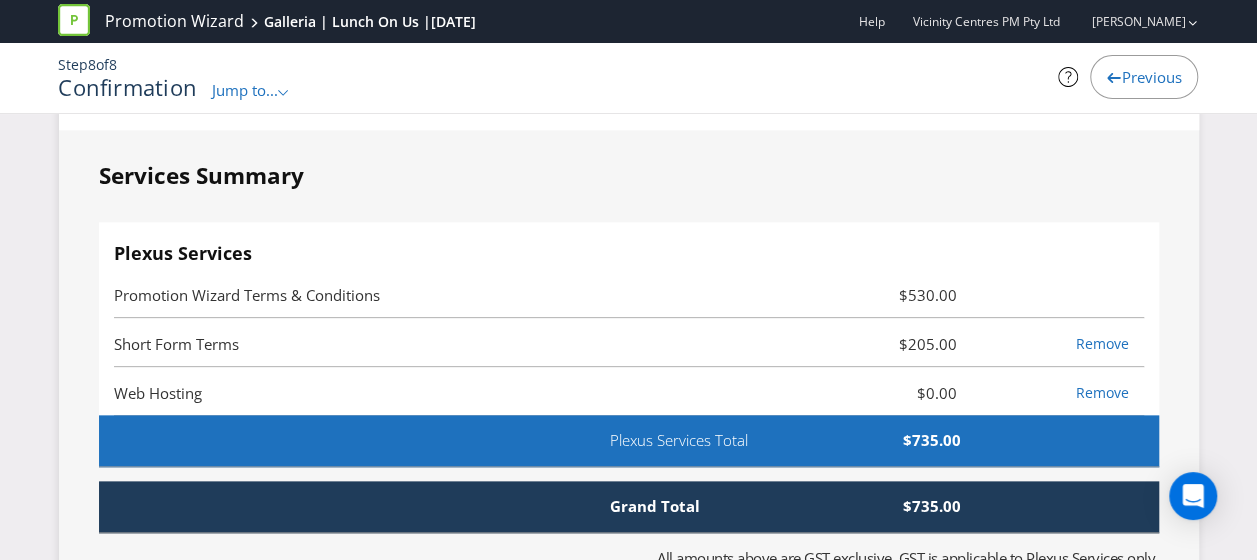 scroll, scrollTop: 4672, scrollLeft: 0, axis: vertical 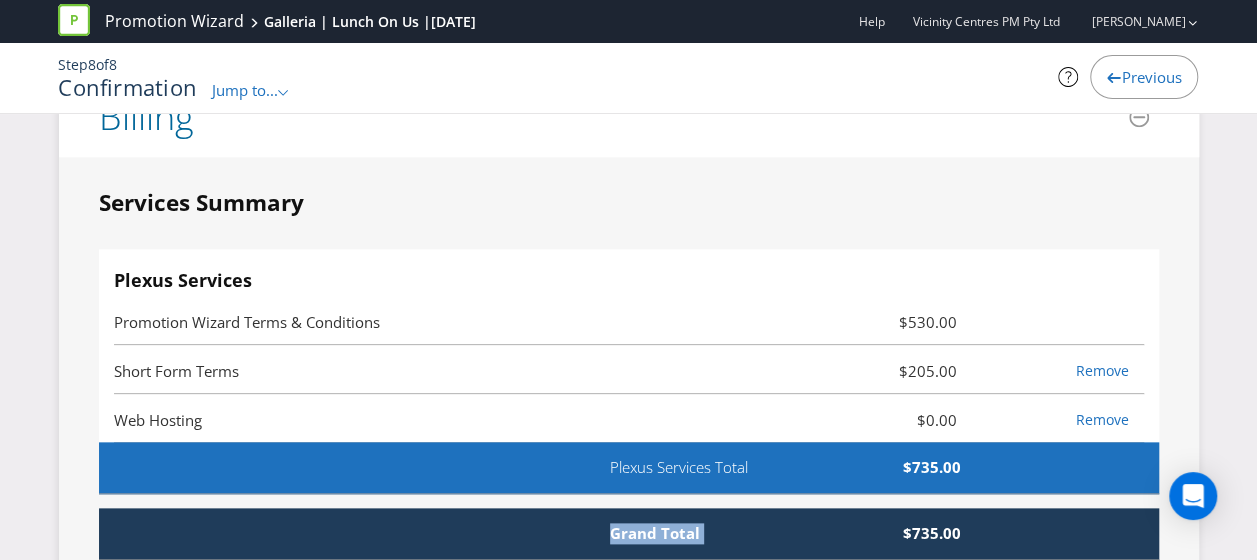 drag, startPoint x: 894, startPoint y: 512, endPoint x: 1016, endPoint y: 527, distance: 122.91867 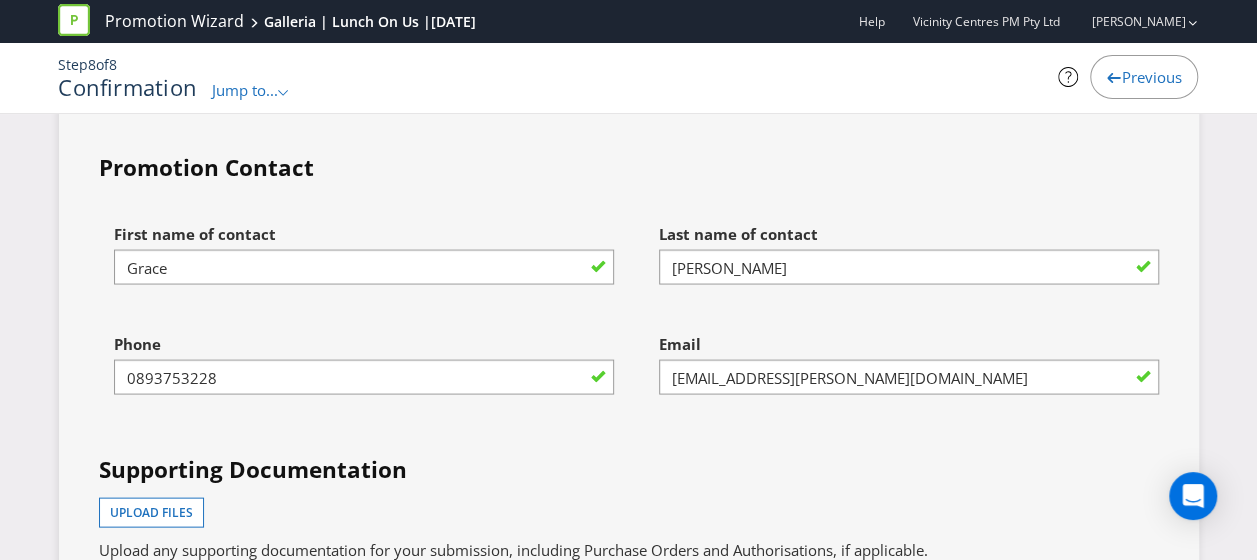 scroll, scrollTop: 5572, scrollLeft: 0, axis: vertical 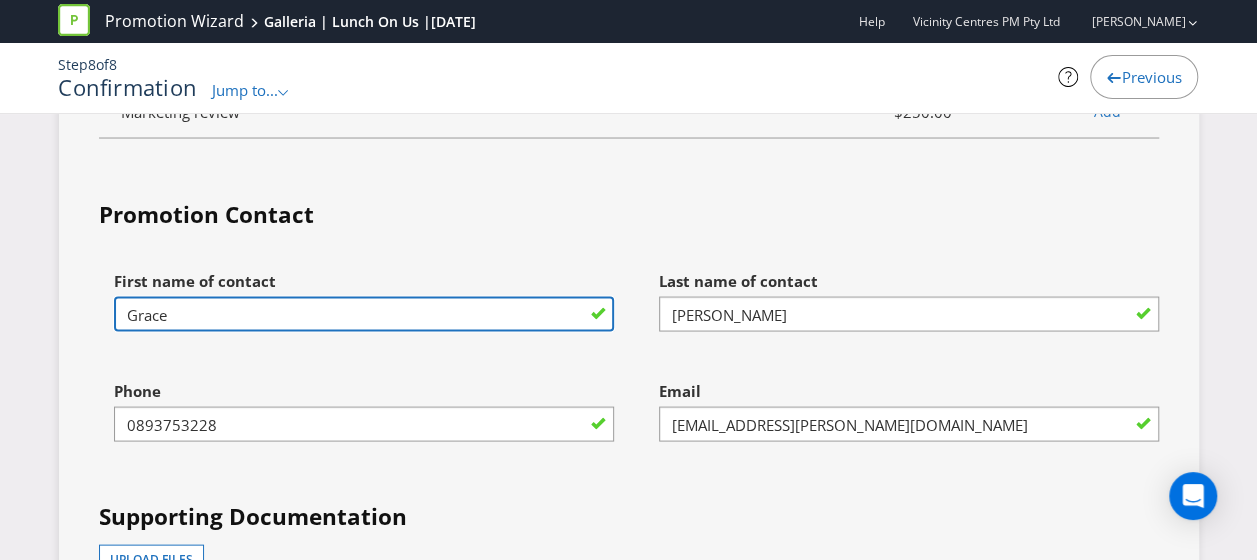 click on "Grace" at bounding box center [364, 313] 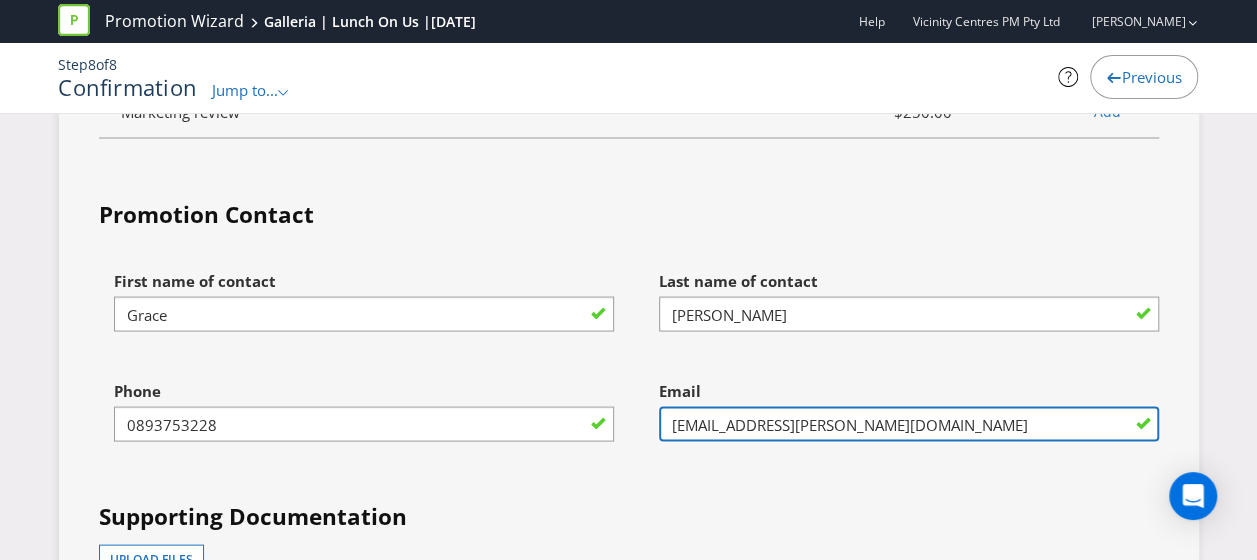 click on "[EMAIL_ADDRESS][PERSON_NAME][DOMAIN_NAME]" at bounding box center (909, 423) 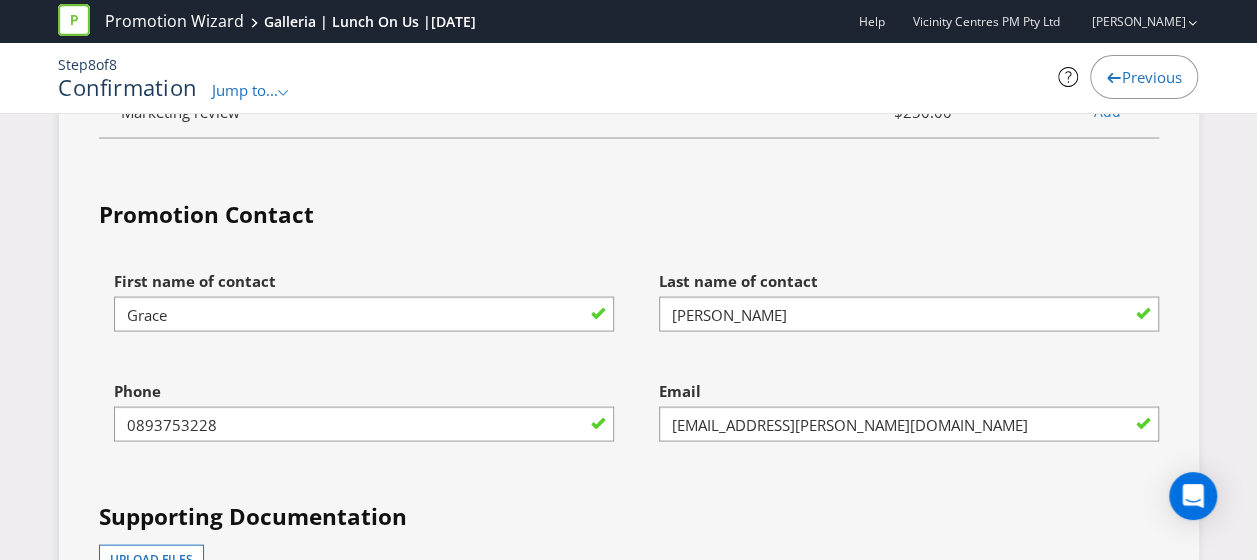 click on "First name of contact   [PERSON_NAME] Last name of contact   [PERSON_NAME] Phone   [PHONE_NUMBER] Email   [EMAIL_ADDRESS][PERSON_NAME][DOMAIN_NAME] Supporting Documentation Upload files Upload any supporting documentation for your submission, including Purchase Orders and Authorisations, if applicable. NOTE: Only the following file formats are supported: Word and PDF documents, Email messages (.eml and .msg). Purchase/job number (if applicable)?   INSERT PO NUMBER BEFORE YOU SUBMIT - use Plexus Vendor no. 329371 internally to obtain PO & add here" at bounding box center (629, 538) 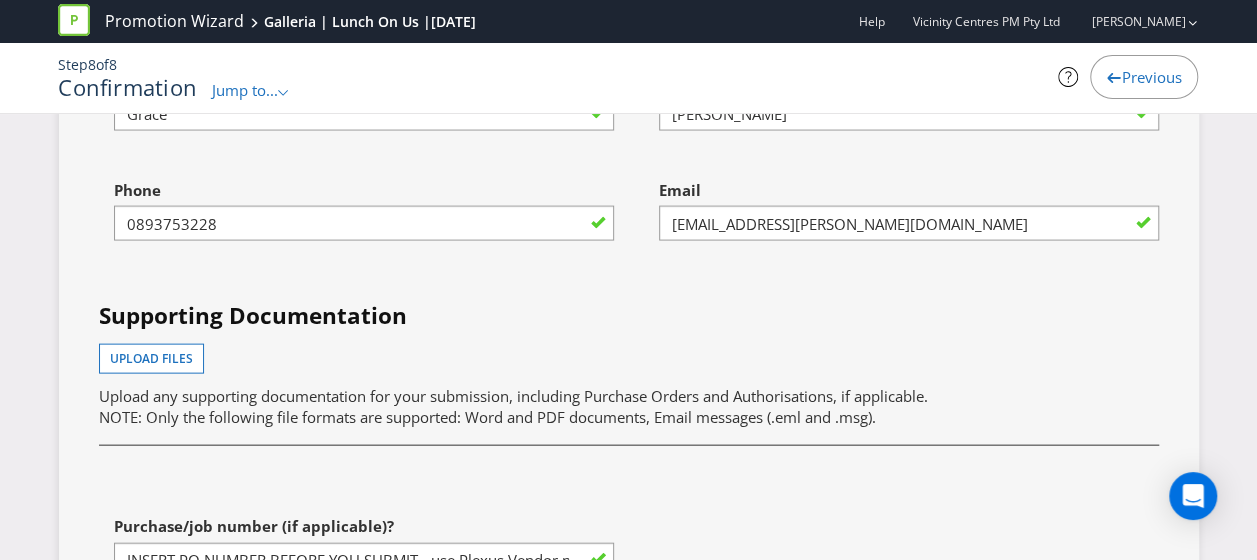 scroll, scrollTop: 5872, scrollLeft: 0, axis: vertical 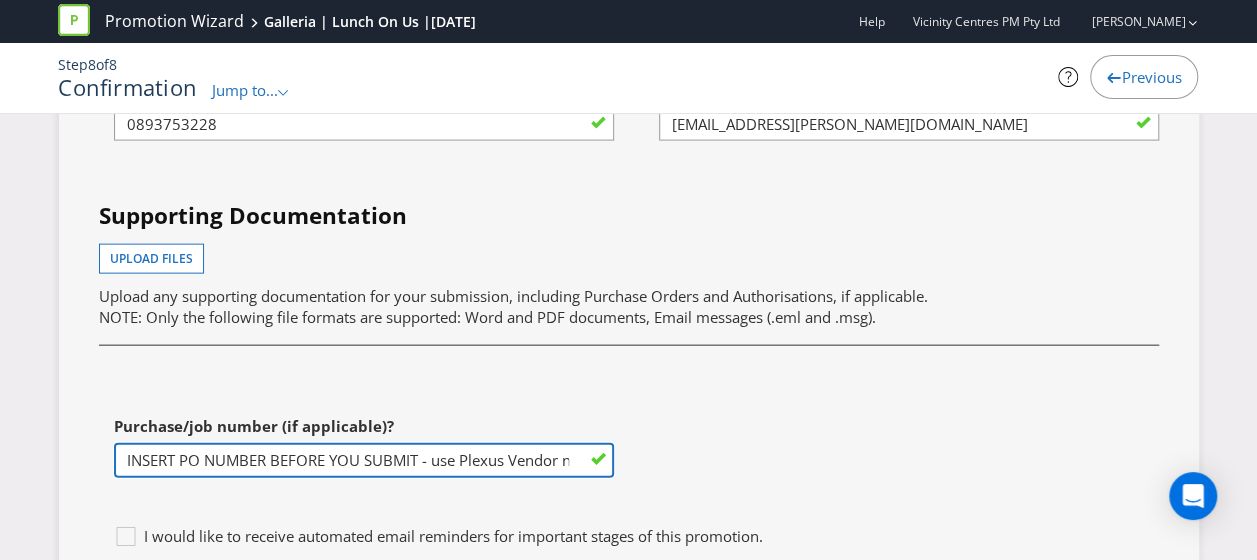click on "INSERT PO NUMBER BEFORE YOU SUBMIT - use Plexus Vendor no. 329371 internally to obtain PO & add here" at bounding box center (364, 460) 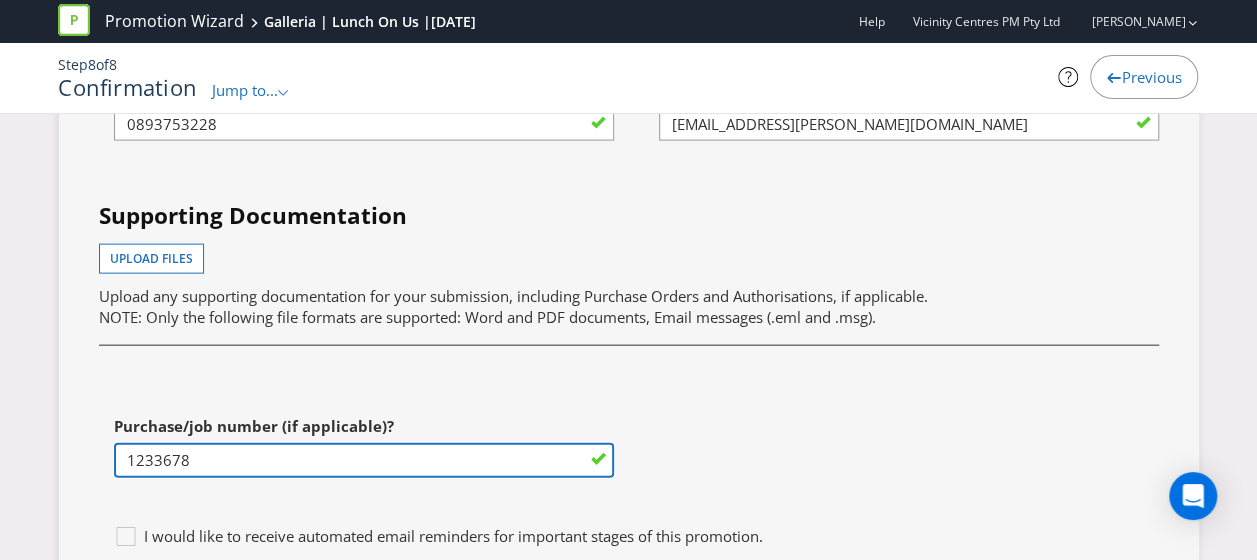 type on "1233678" 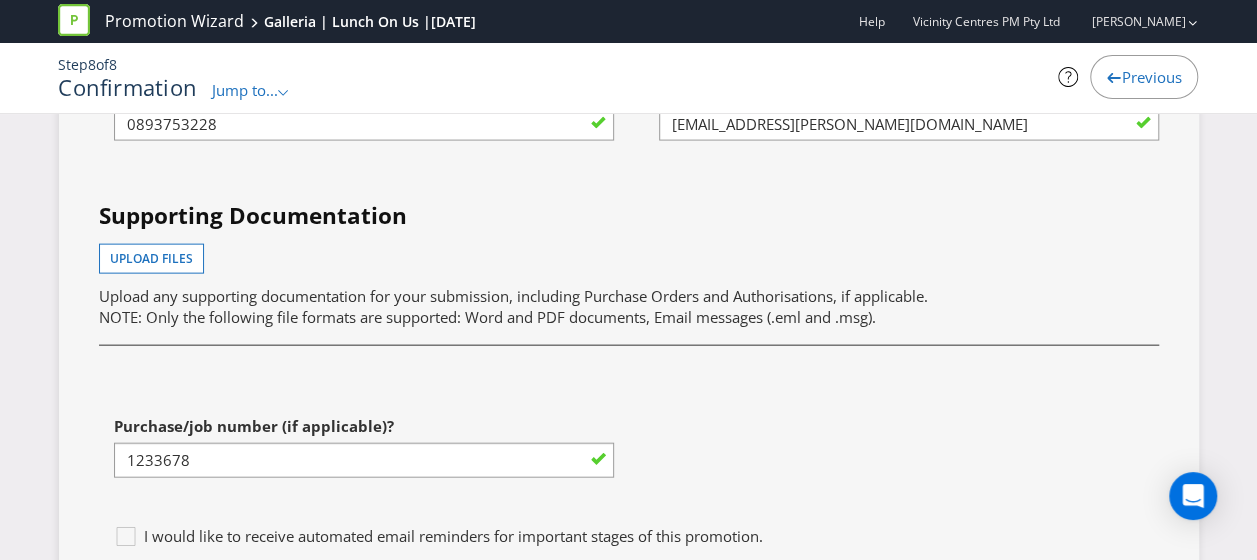 click on "First name of contact   [PERSON_NAME] Last name of contact   [PERSON_NAME] Phone   [PHONE_NUMBER] Email   [EMAIL_ADDRESS][PERSON_NAME][DOMAIN_NAME] Supporting Documentation Upload files Upload any supporting documentation for your submission, including Purchase Orders and Authorisations, if applicable. NOTE: Only the following file formats are supported: Word and PDF documents, Email messages (.eml and .msg). Purchase/job number (if applicable)?   1233678" at bounding box center (629, 238) 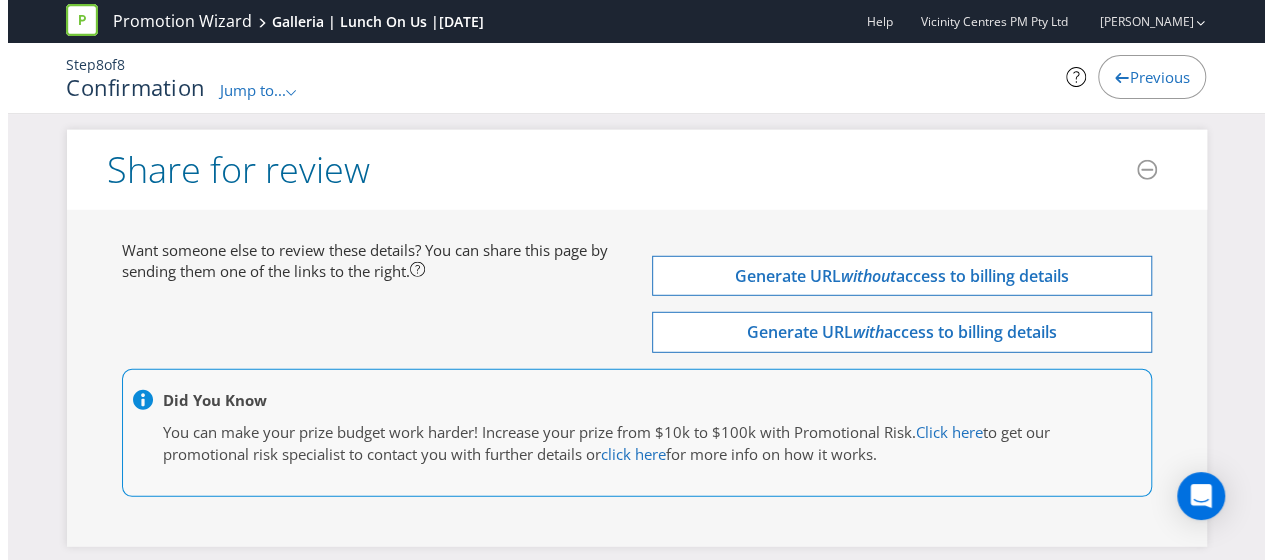 scroll, scrollTop: 6498, scrollLeft: 0, axis: vertical 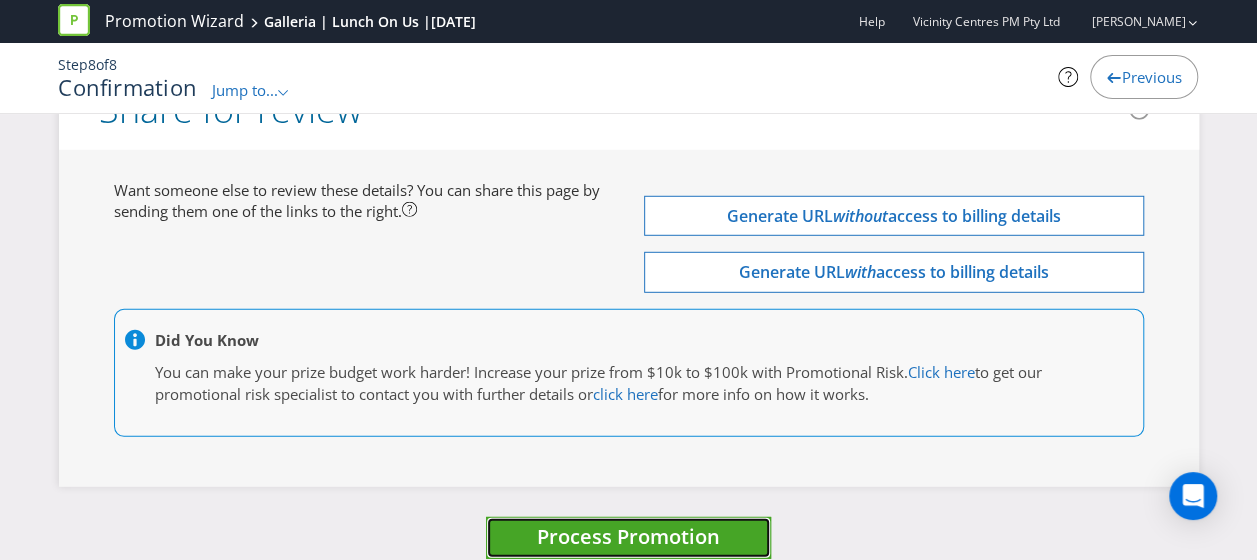 click on "Process Promotion" at bounding box center [628, 536] 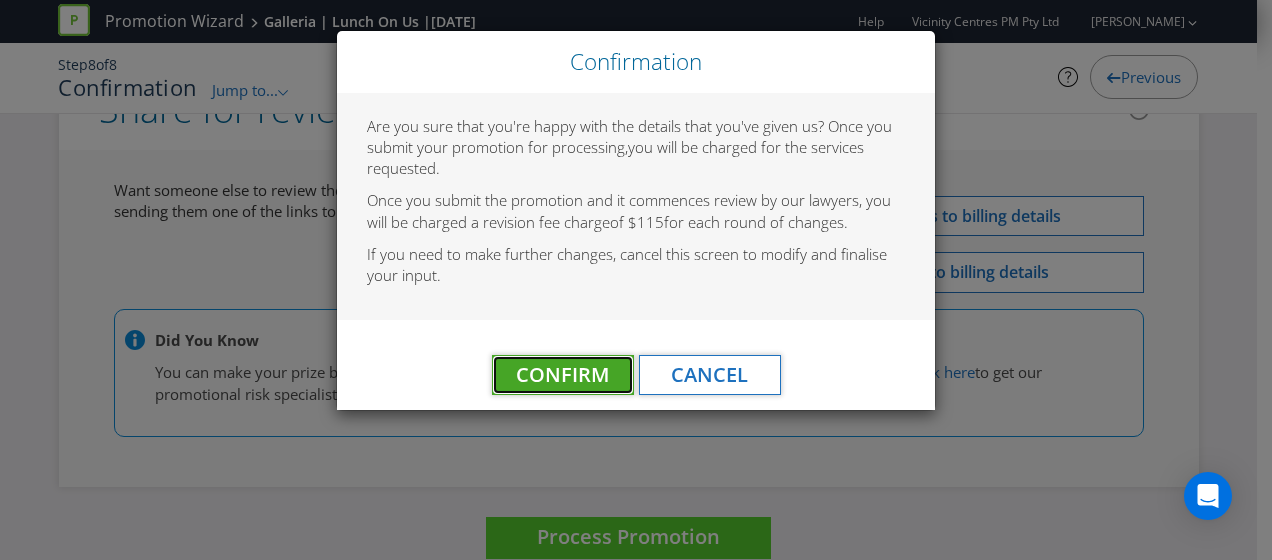 click on "Confirm" at bounding box center (562, 374) 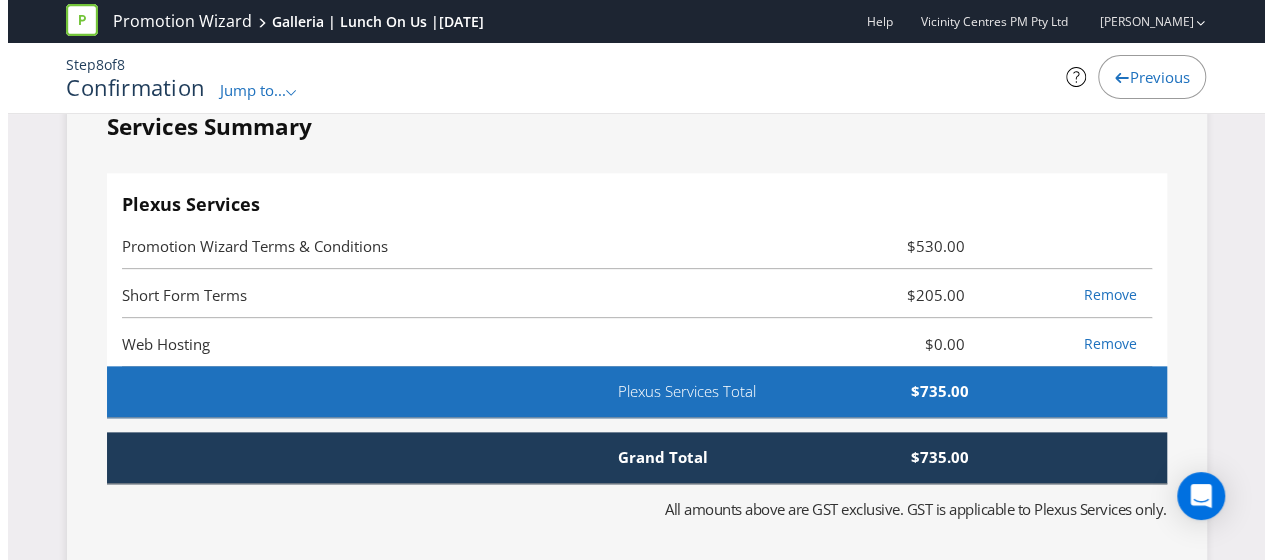 scroll, scrollTop: 0, scrollLeft: 0, axis: both 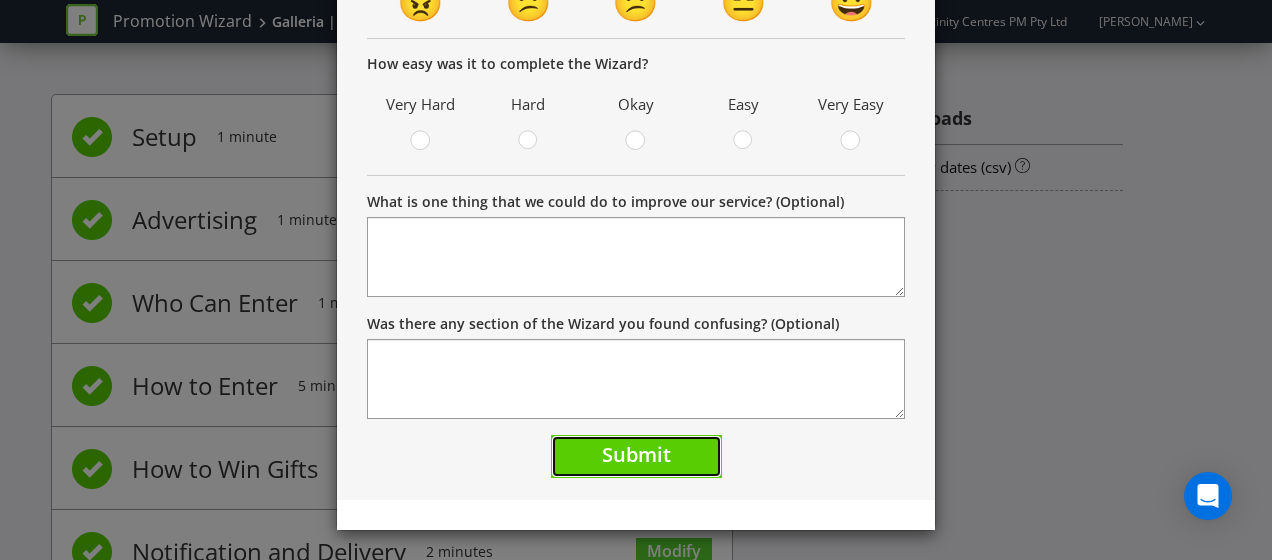 click on "Submit" at bounding box center [636, 456] 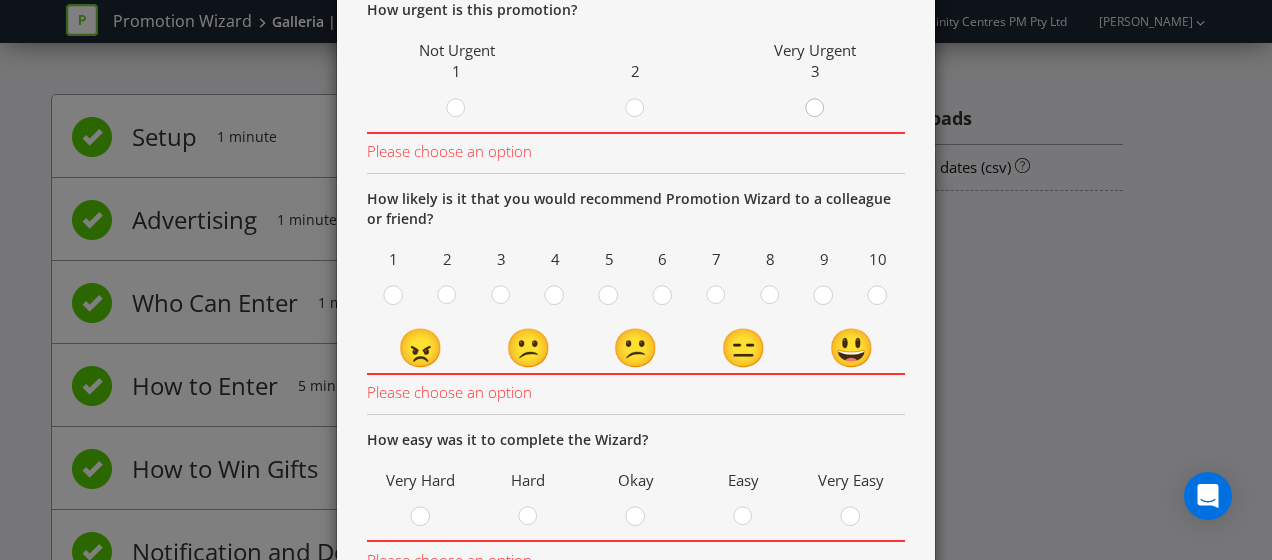 click 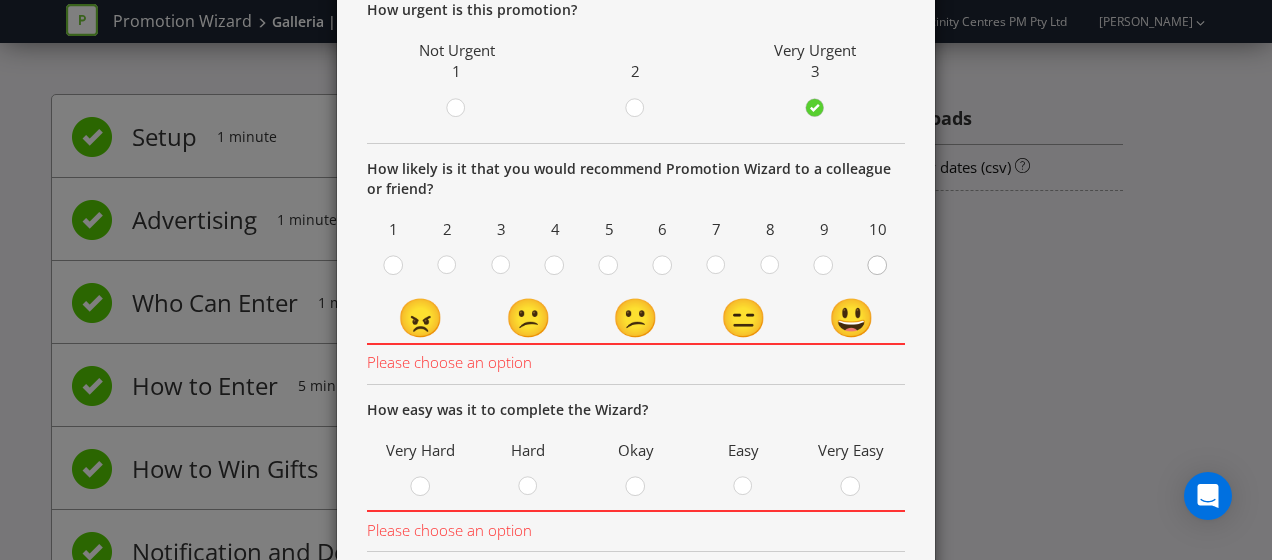 click 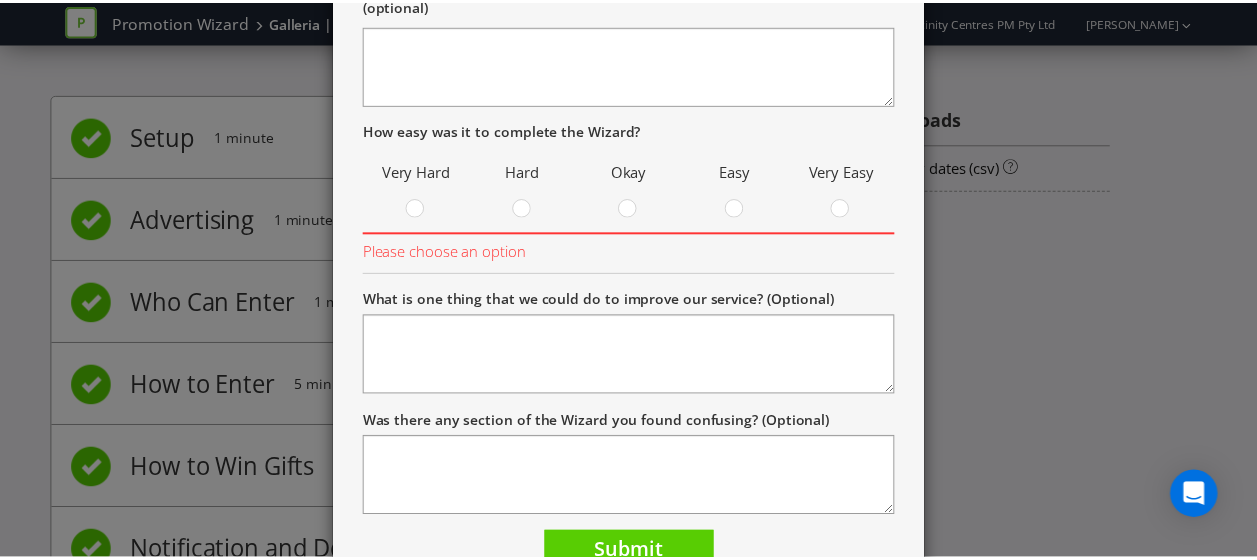scroll, scrollTop: 592, scrollLeft: 0, axis: vertical 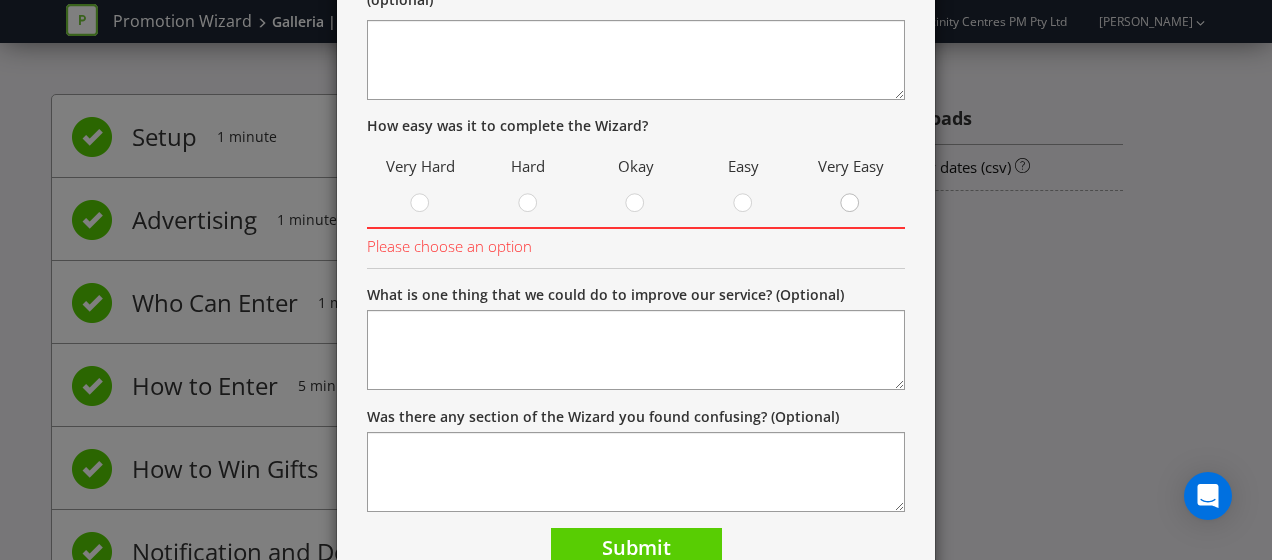 click 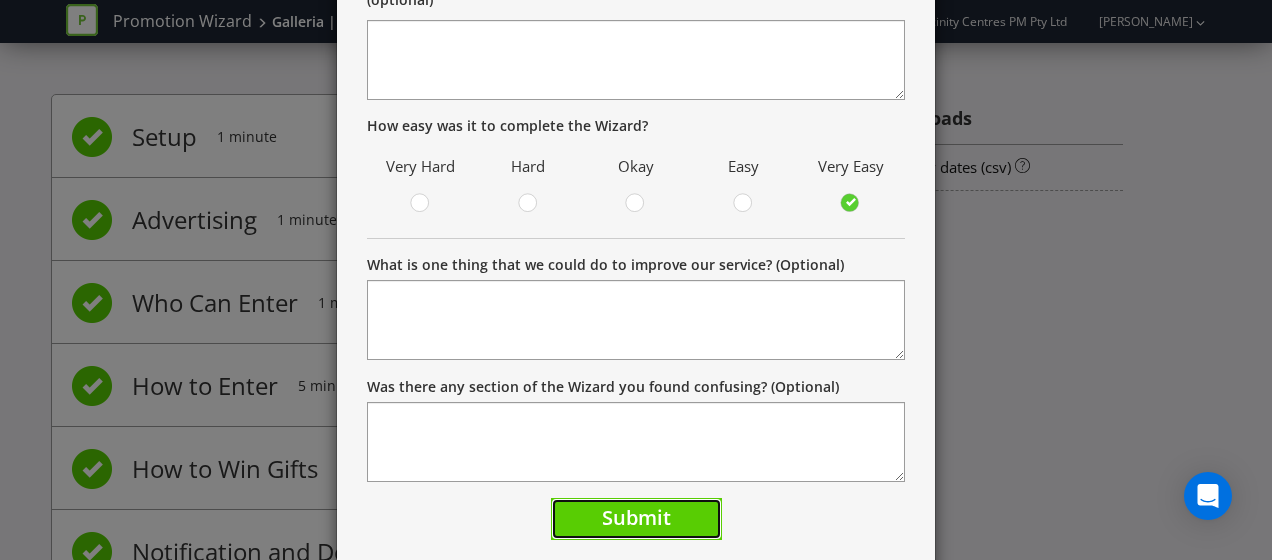 click on "Submit" at bounding box center (636, 519) 